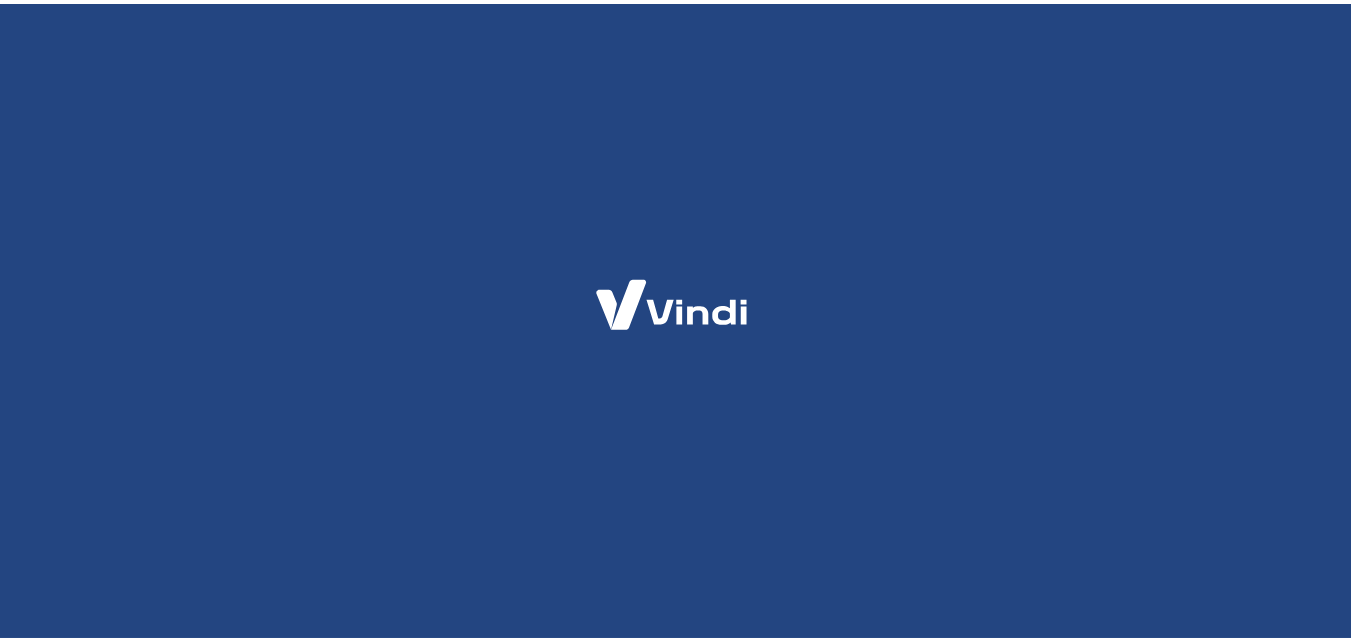 scroll, scrollTop: 0, scrollLeft: 0, axis: both 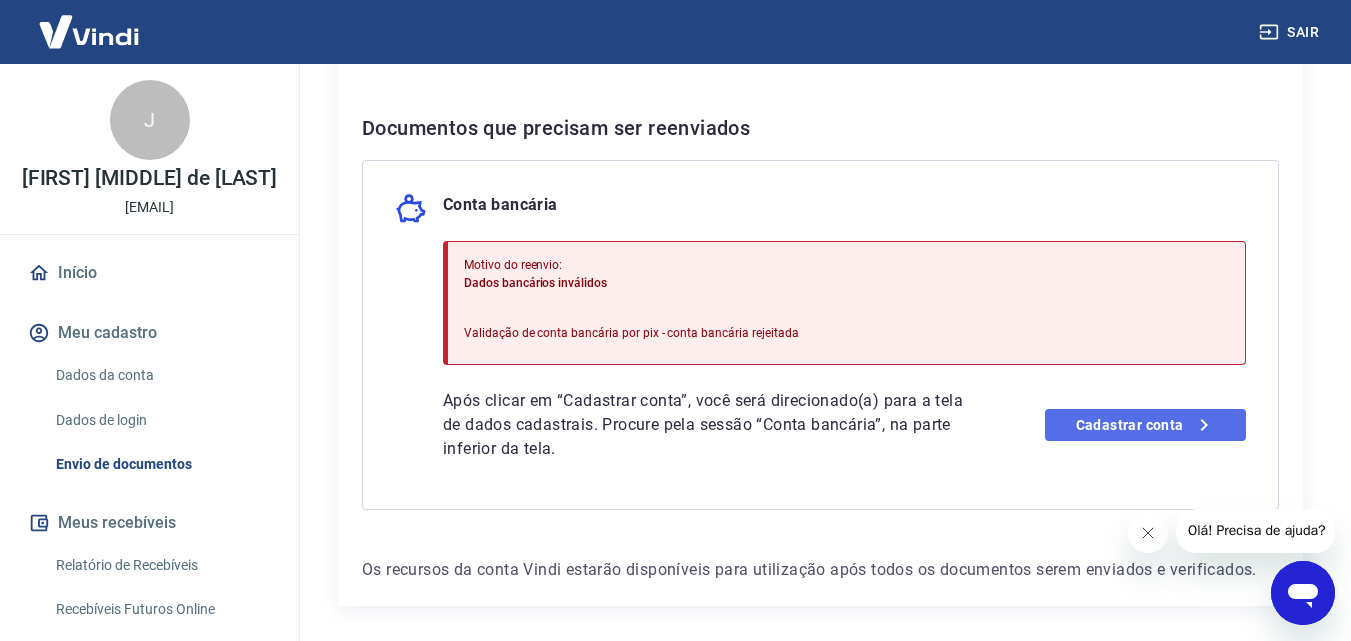 click on "Cadastrar conta" at bounding box center [1145, 425] 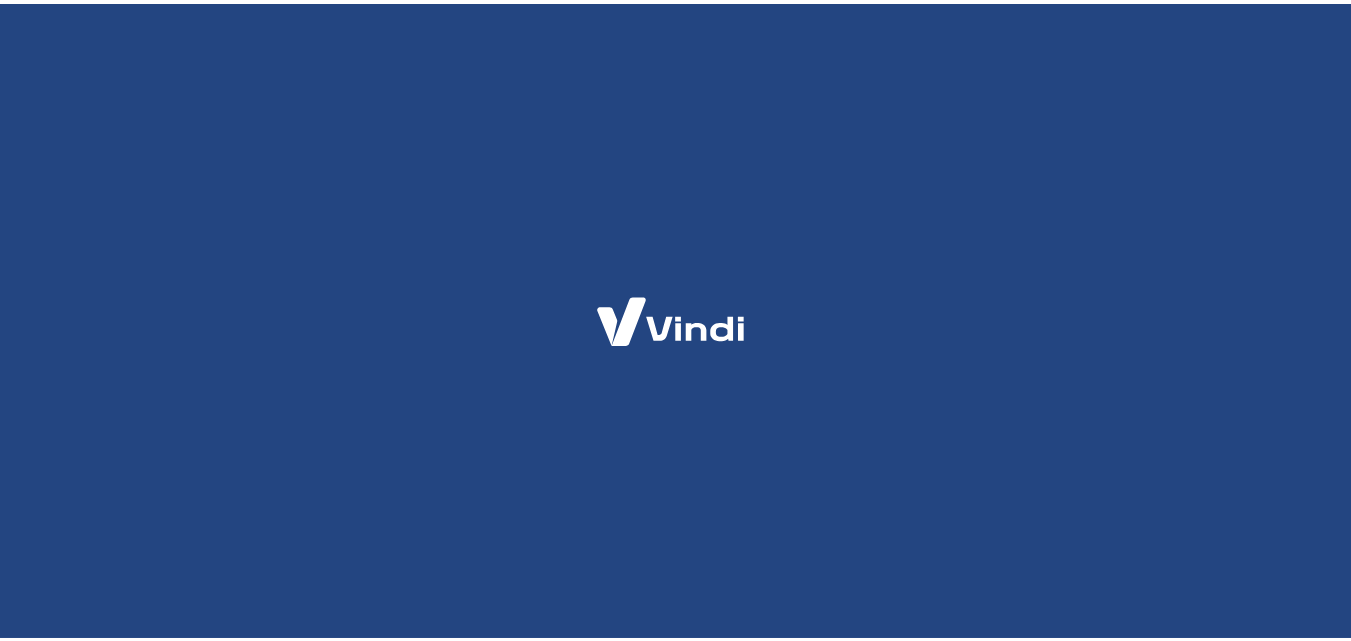 scroll, scrollTop: 0, scrollLeft: 0, axis: both 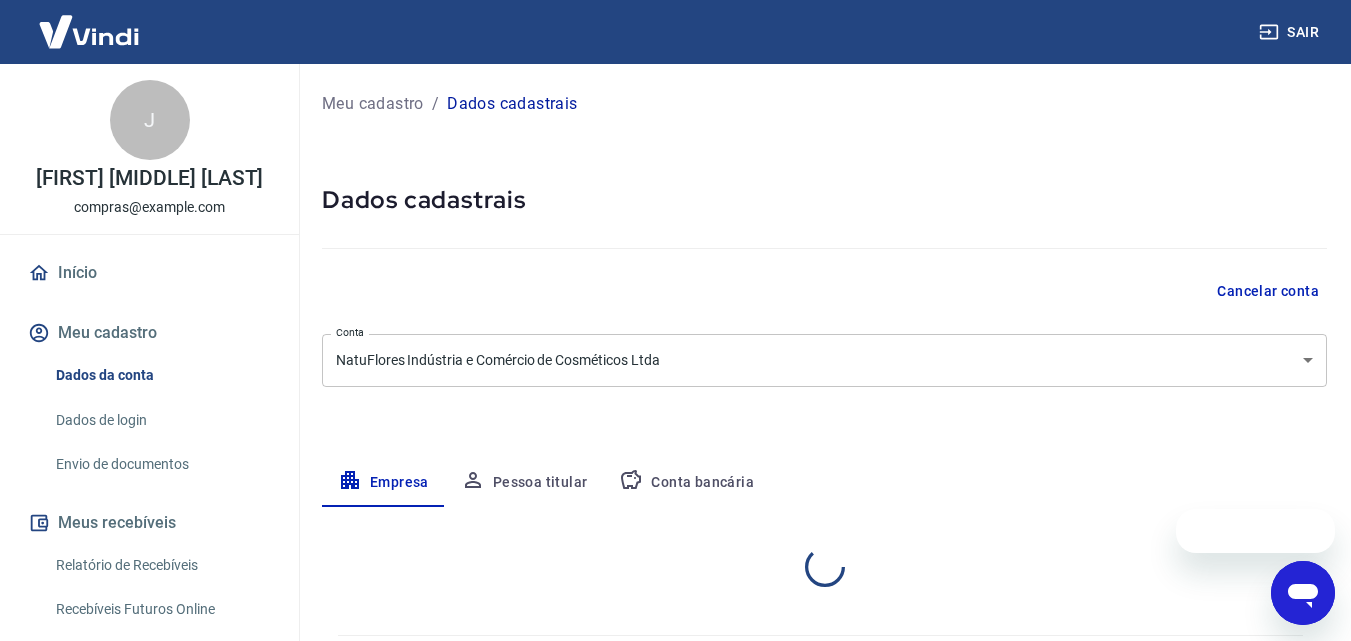 select on "GO" 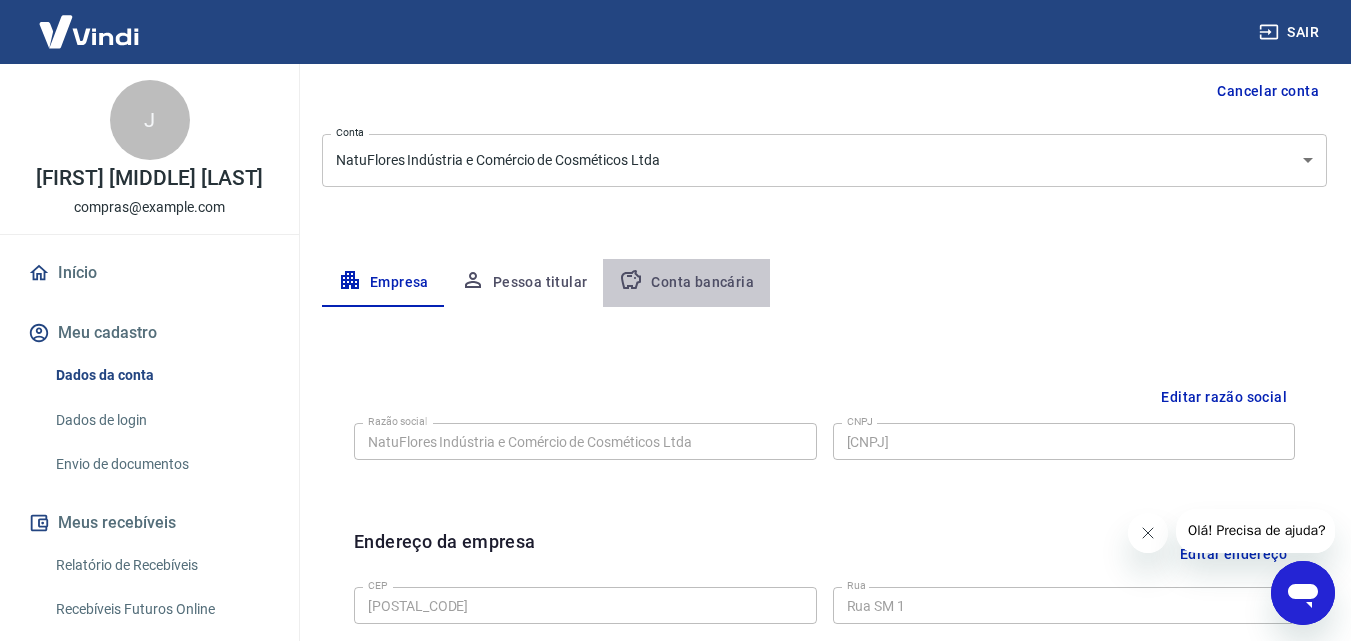 click on "Conta bancária" at bounding box center (686, 283) 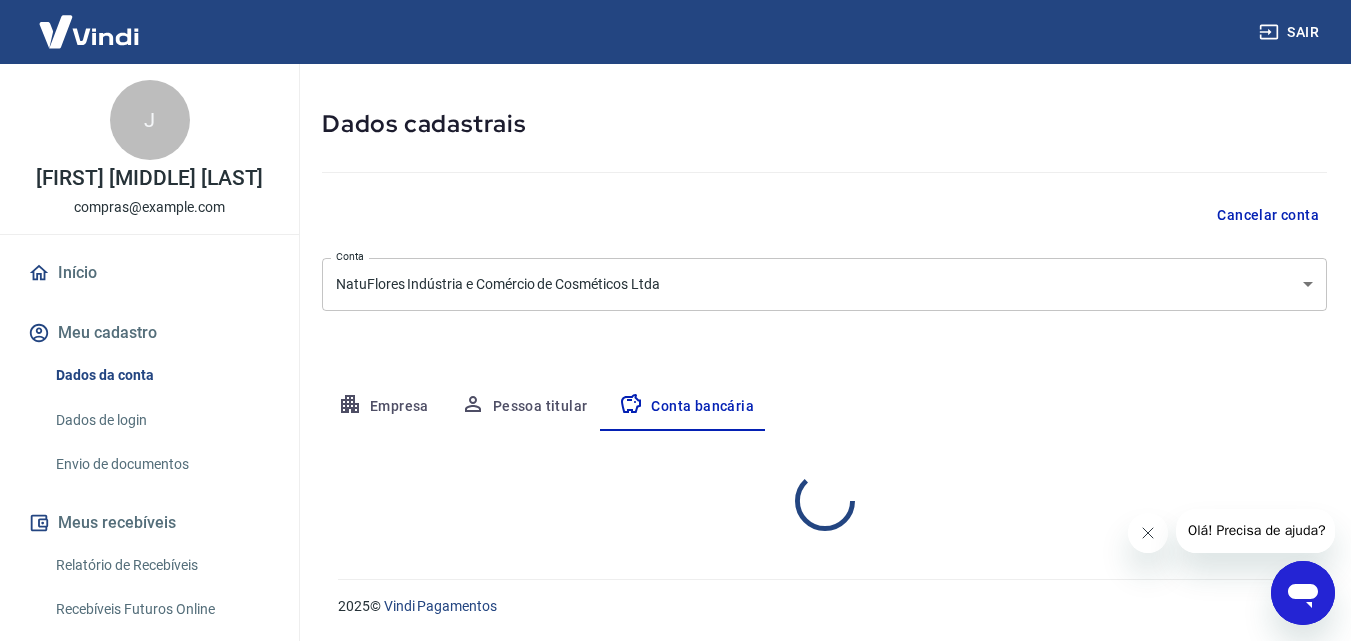 select on "1" 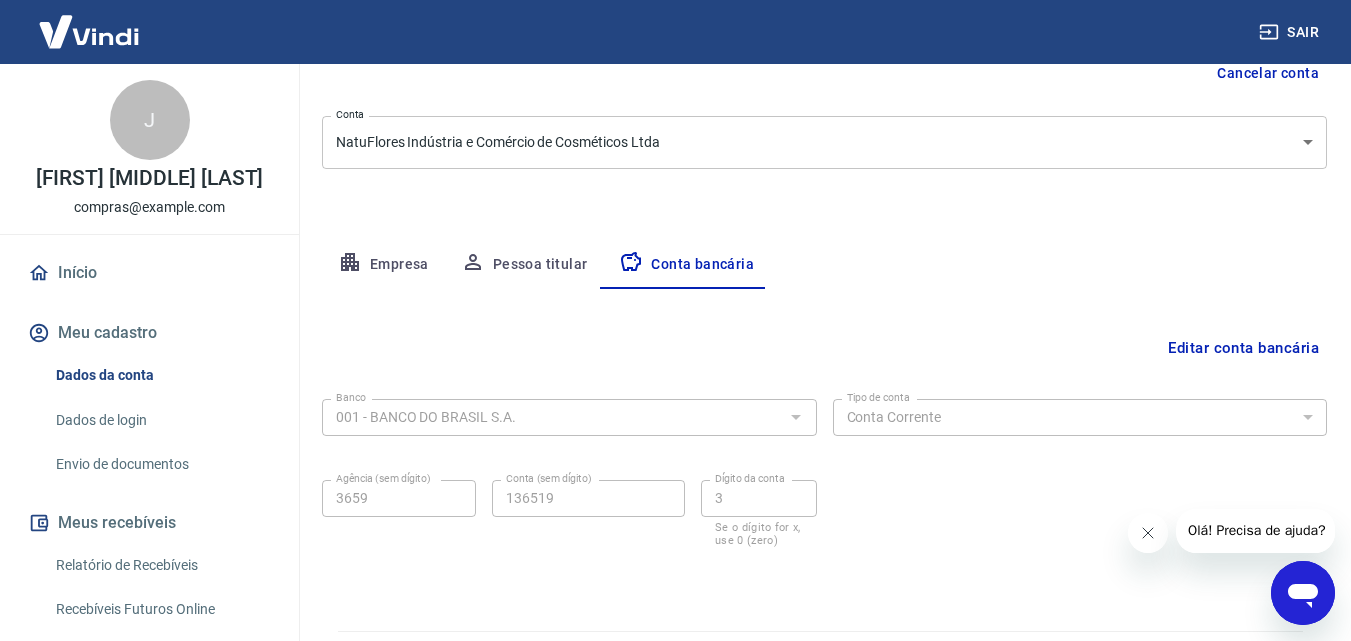 scroll, scrollTop: 170, scrollLeft: 0, axis: vertical 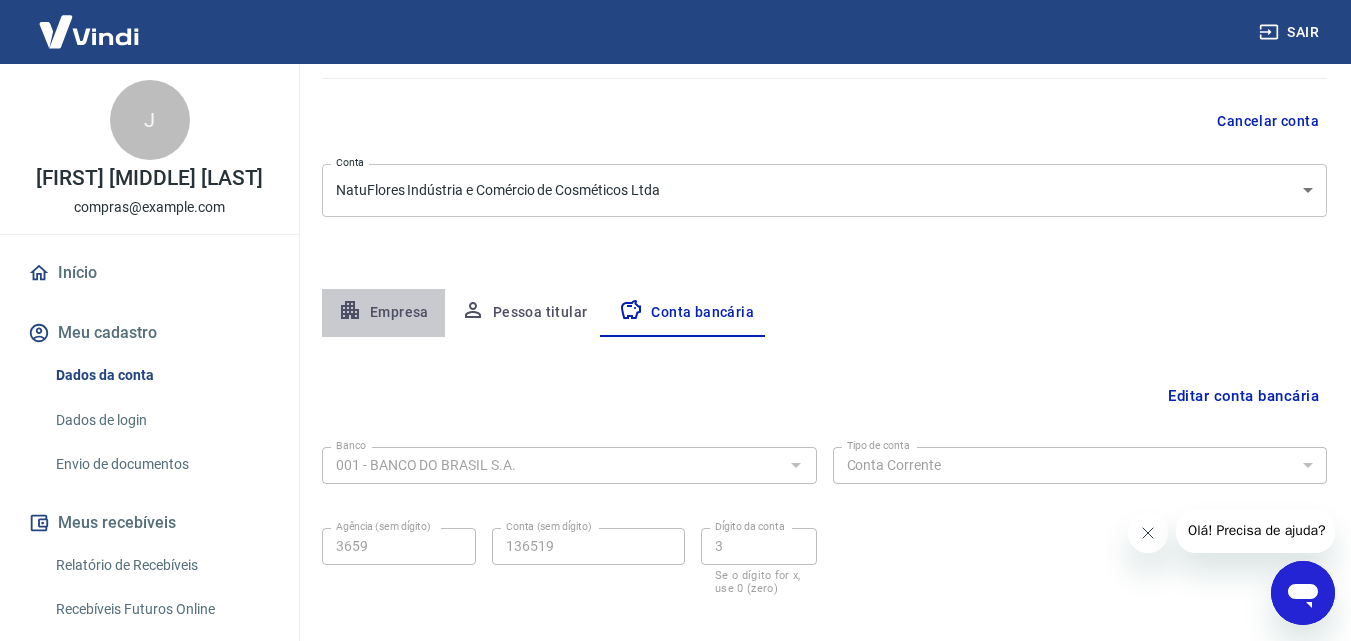 click on "Empresa" at bounding box center [383, 313] 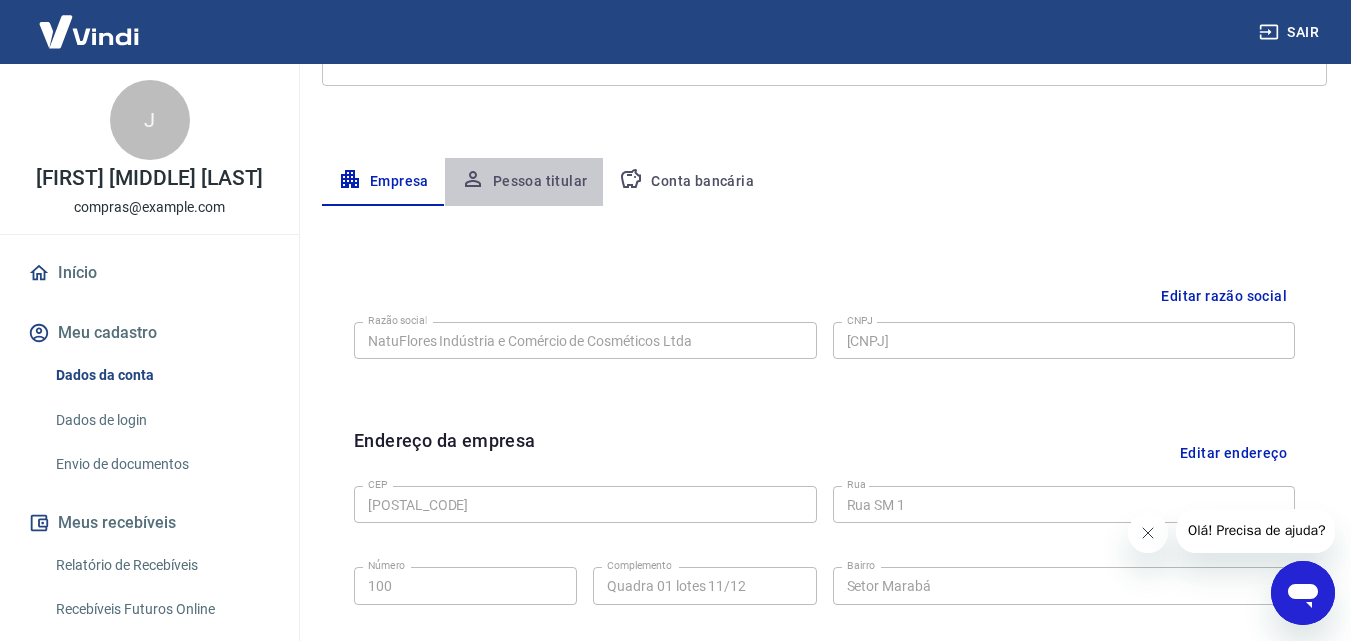 click on "Pessoa titular" at bounding box center [524, 182] 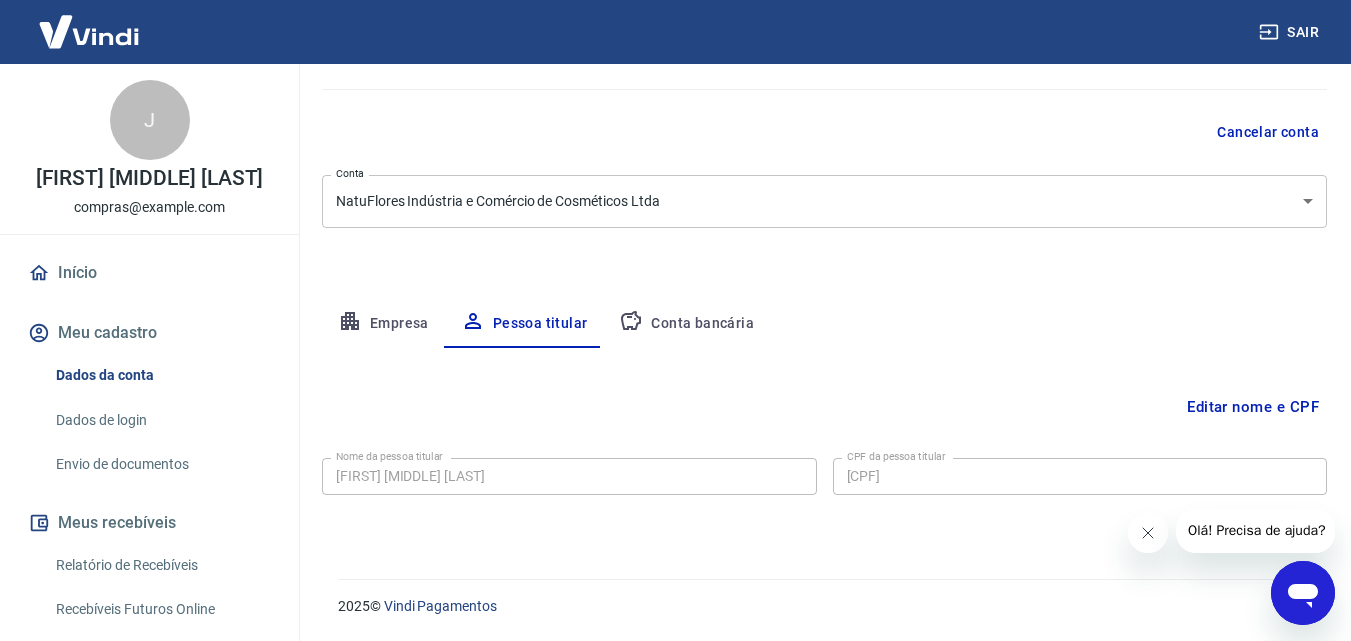 click 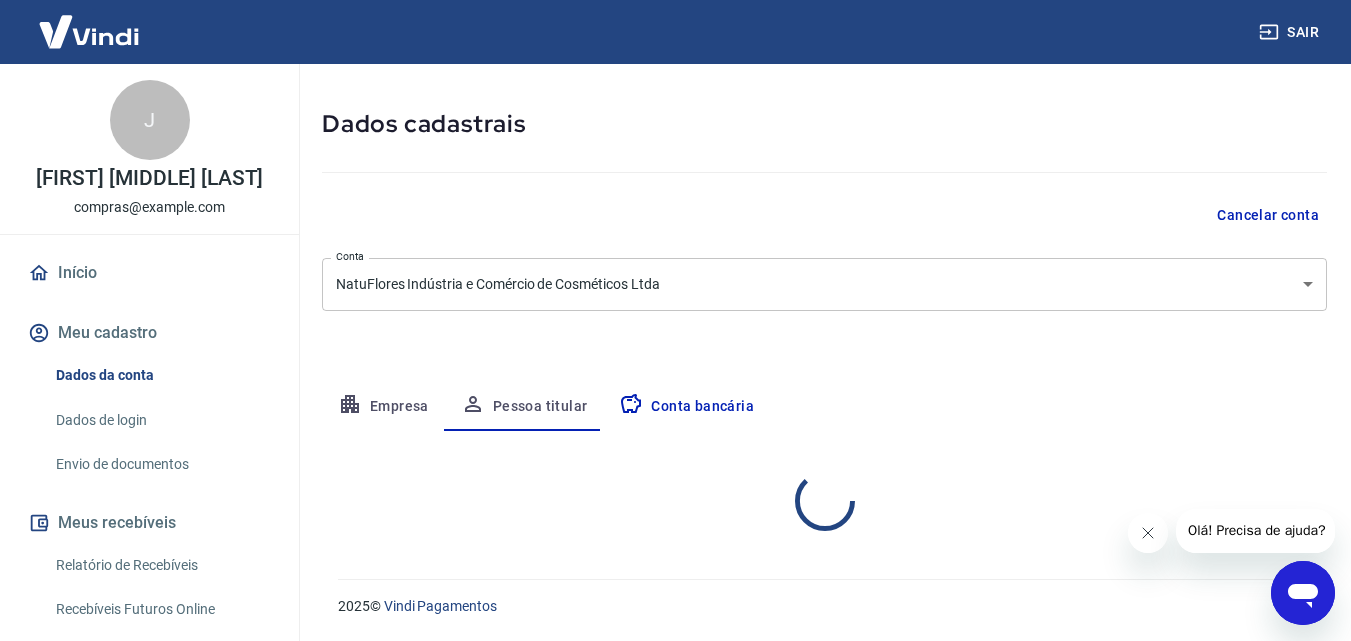 select on "1" 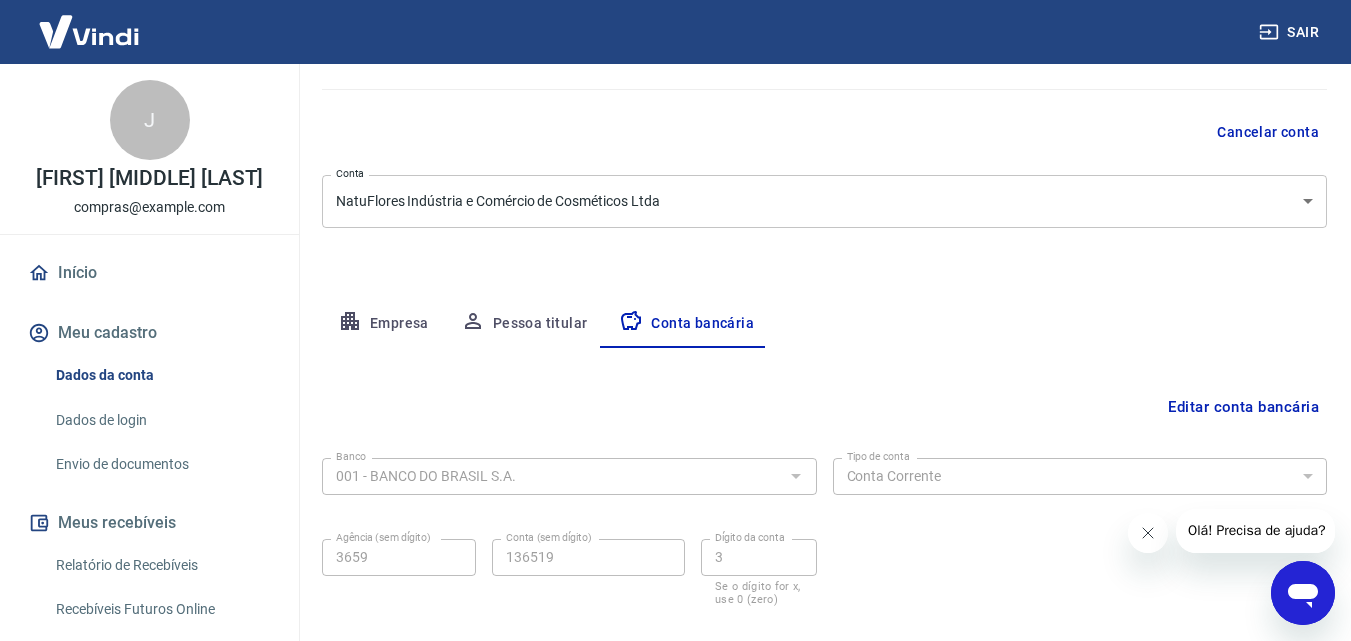 click on "Empresa" at bounding box center (383, 324) 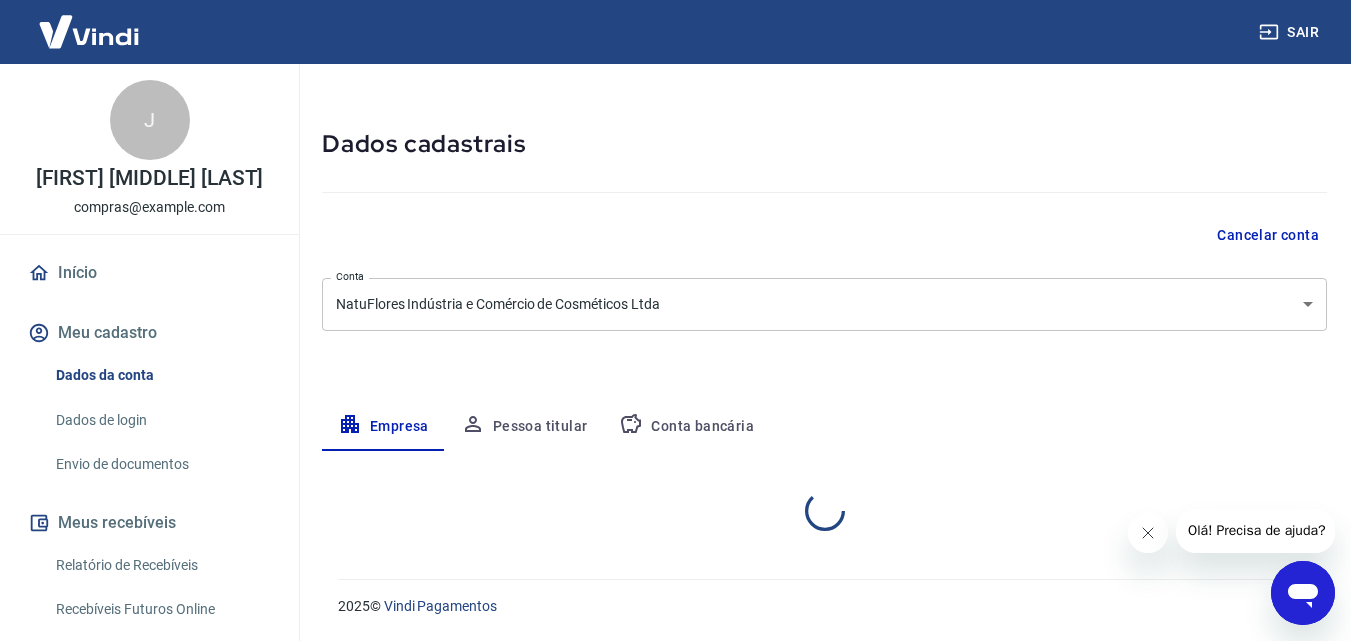 scroll, scrollTop: 159, scrollLeft: 0, axis: vertical 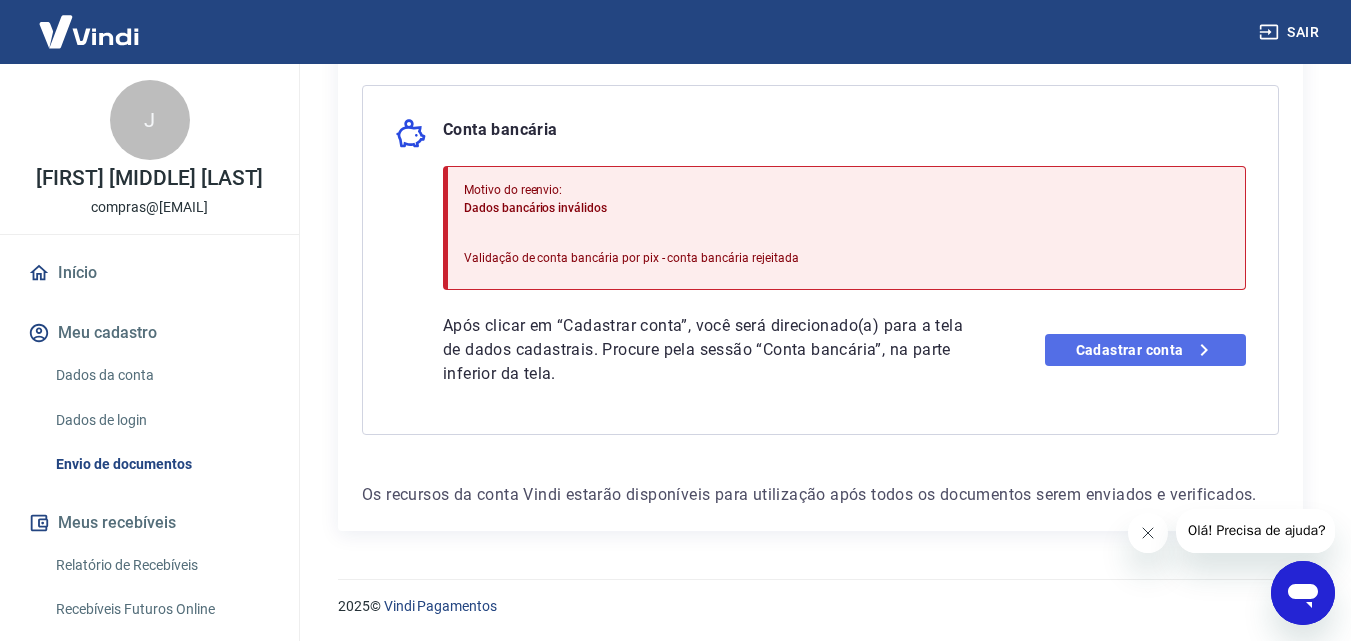 click on "Cadastrar conta" at bounding box center (1145, 350) 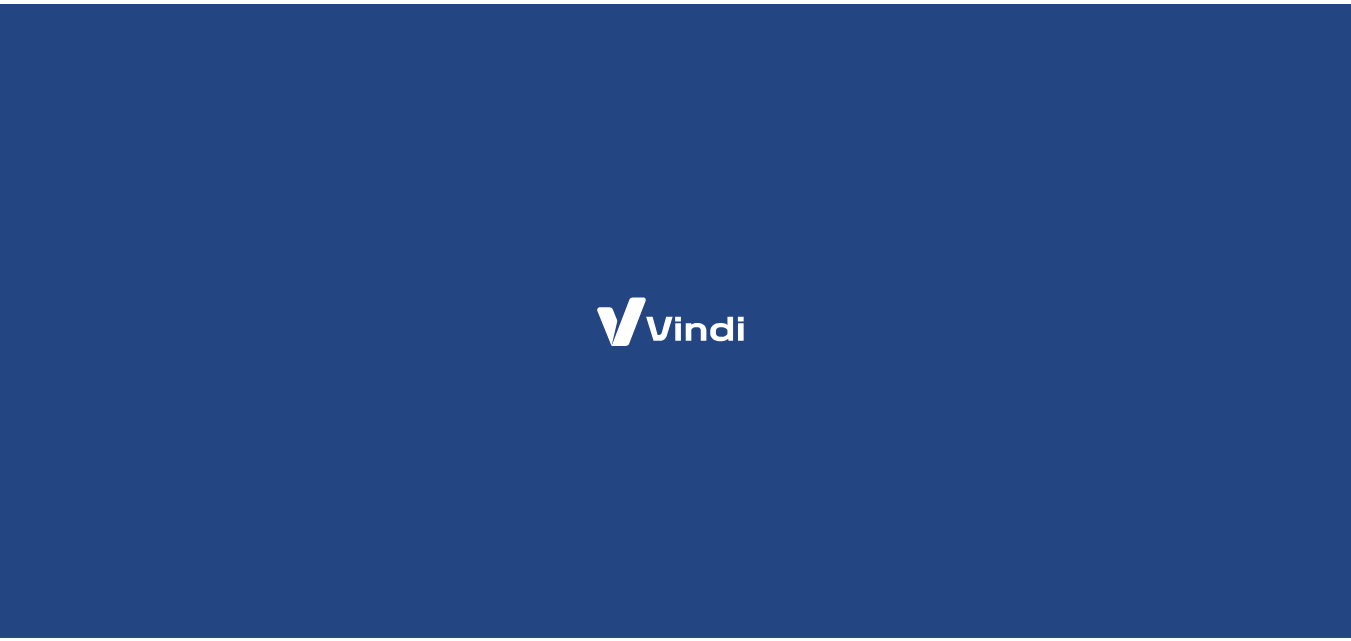 scroll, scrollTop: 0, scrollLeft: 0, axis: both 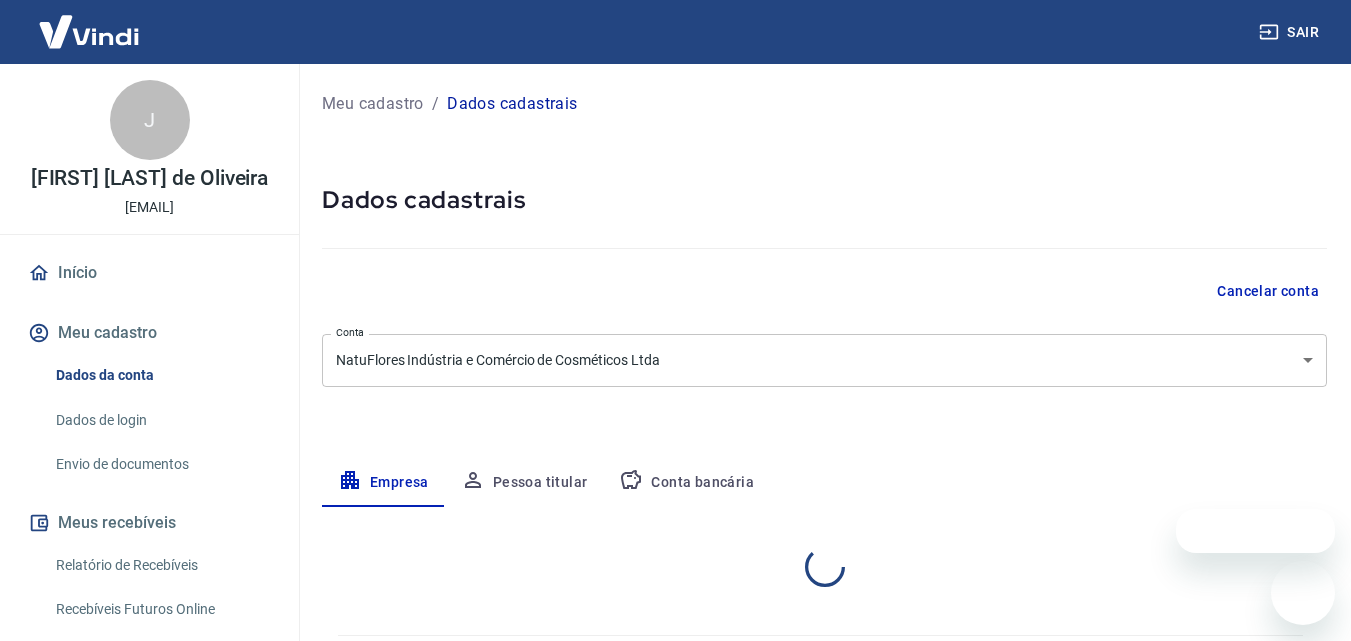 select on "GO" 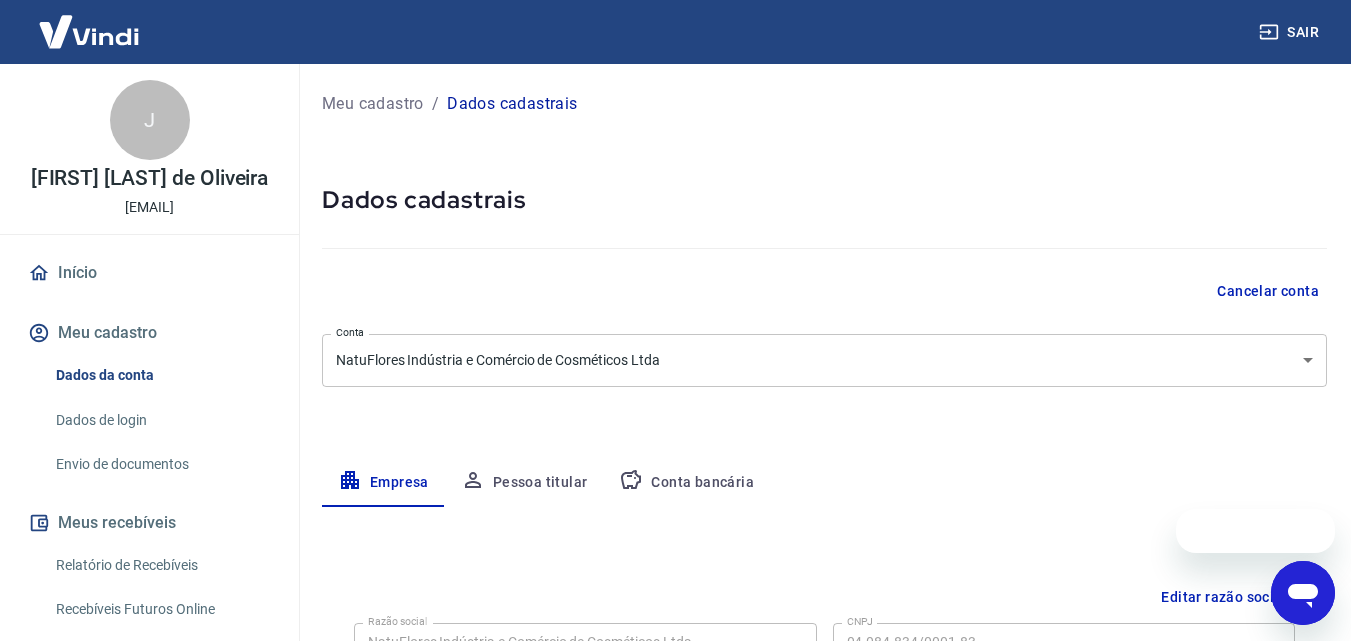 scroll, scrollTop: 0, scrollLeft: 0, axis: both 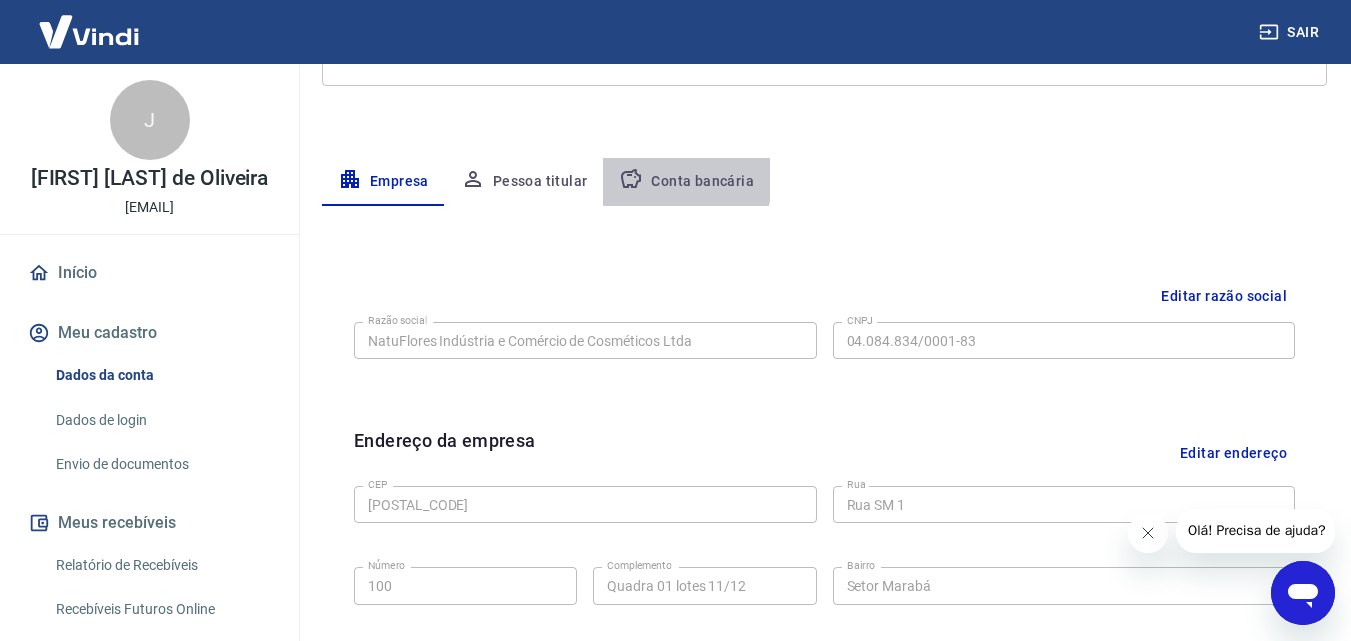 click on "Conta bancária" at bounding box center (686, 182) 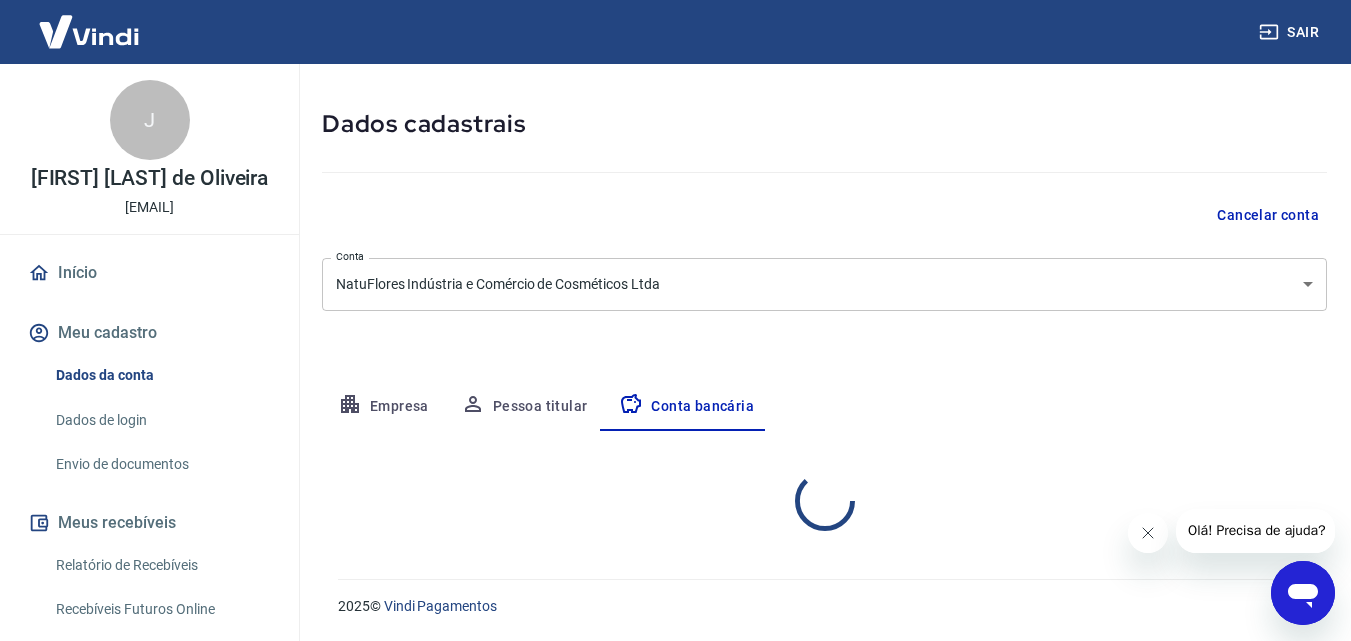 scroll, scrollTop: 270, scrollLeft: 0, axis: vertical 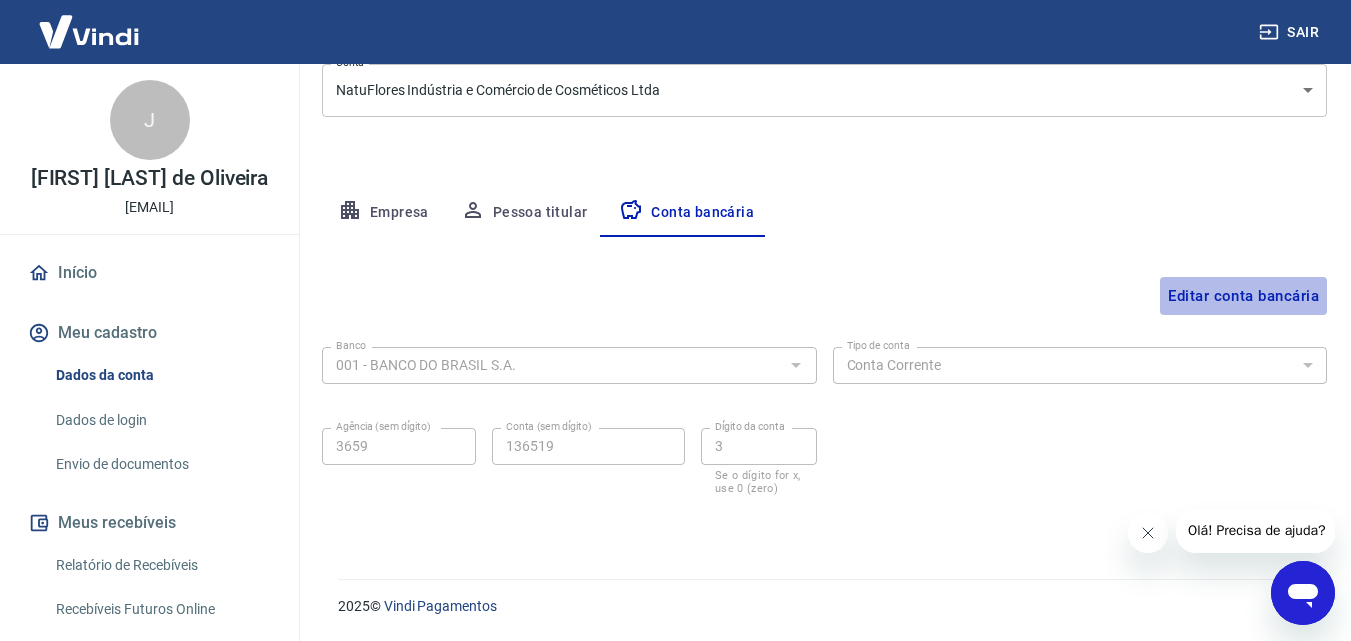 click on "Editar conta bancária" at bounding box center (1243, 296) 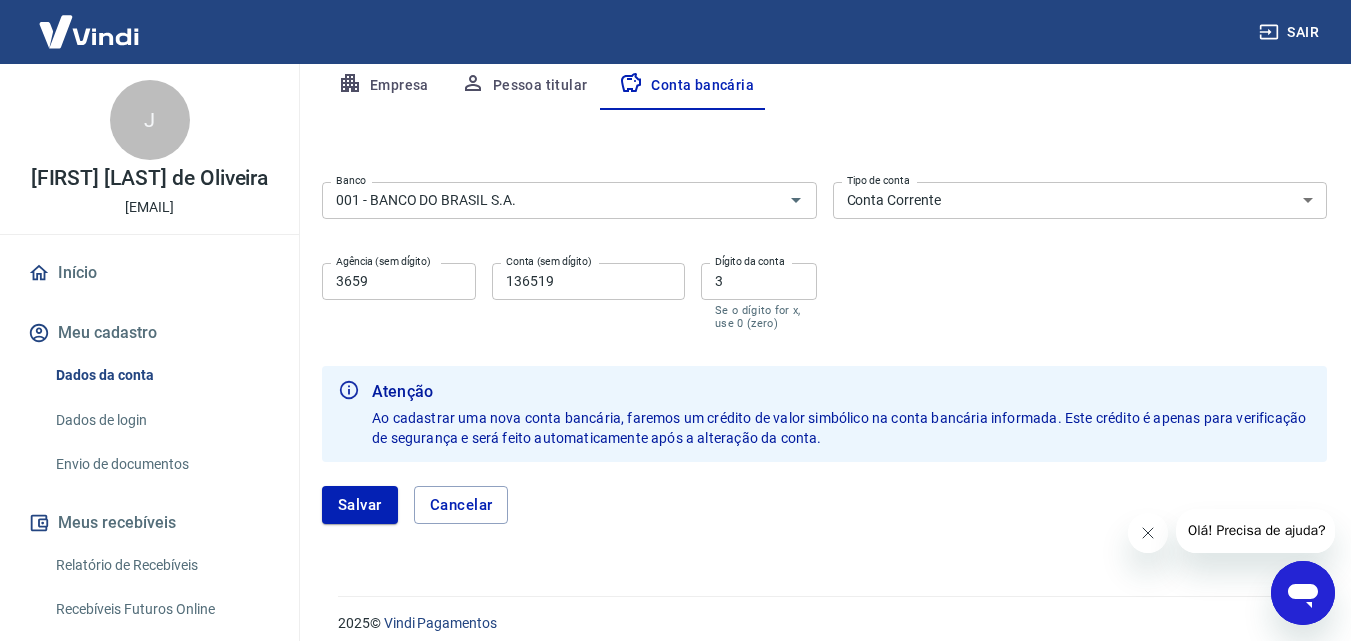scroll, scrollTop: 414, scrollLeft: 0, axis: vertical 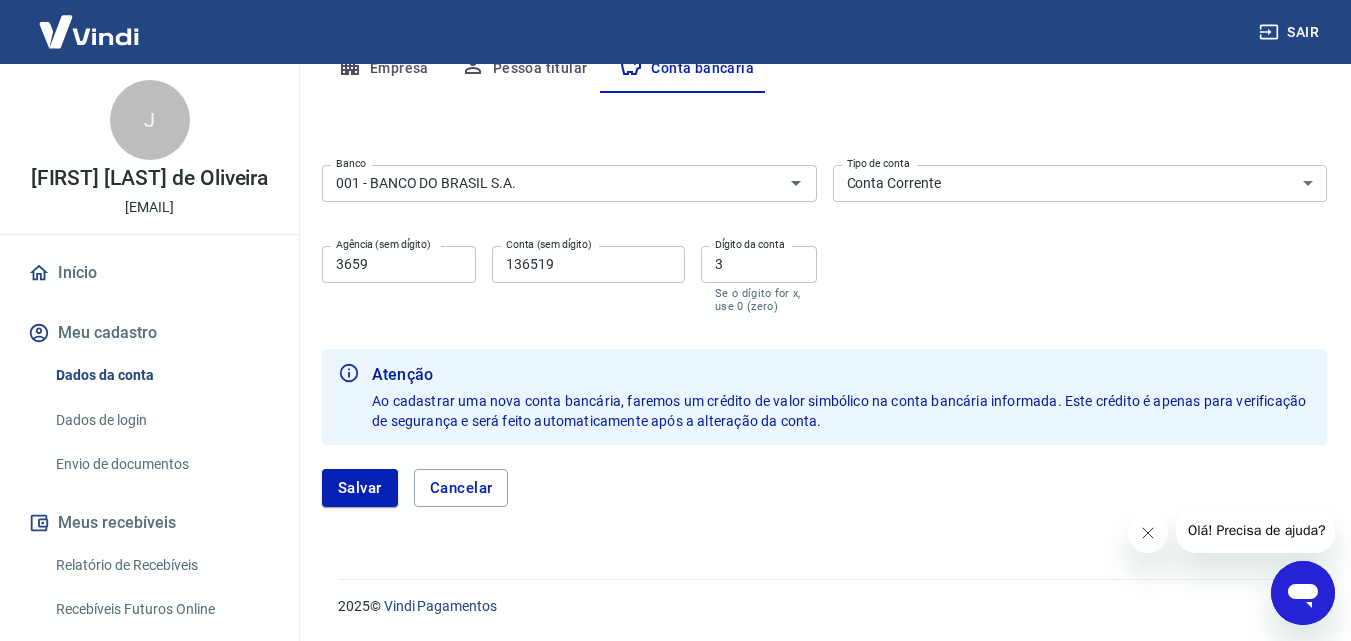 click on "3659" at bounding box center [399, 264] 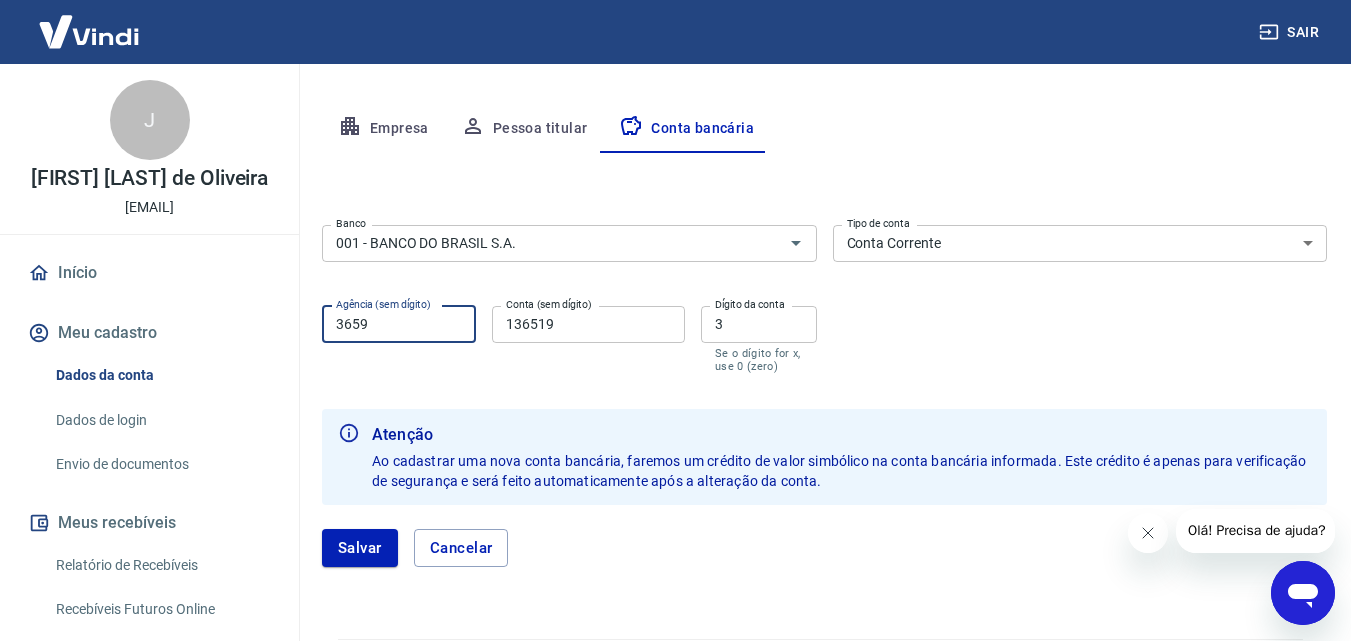 scroll, scrollTop: 400, scrollLeft: 0, axis: vertical 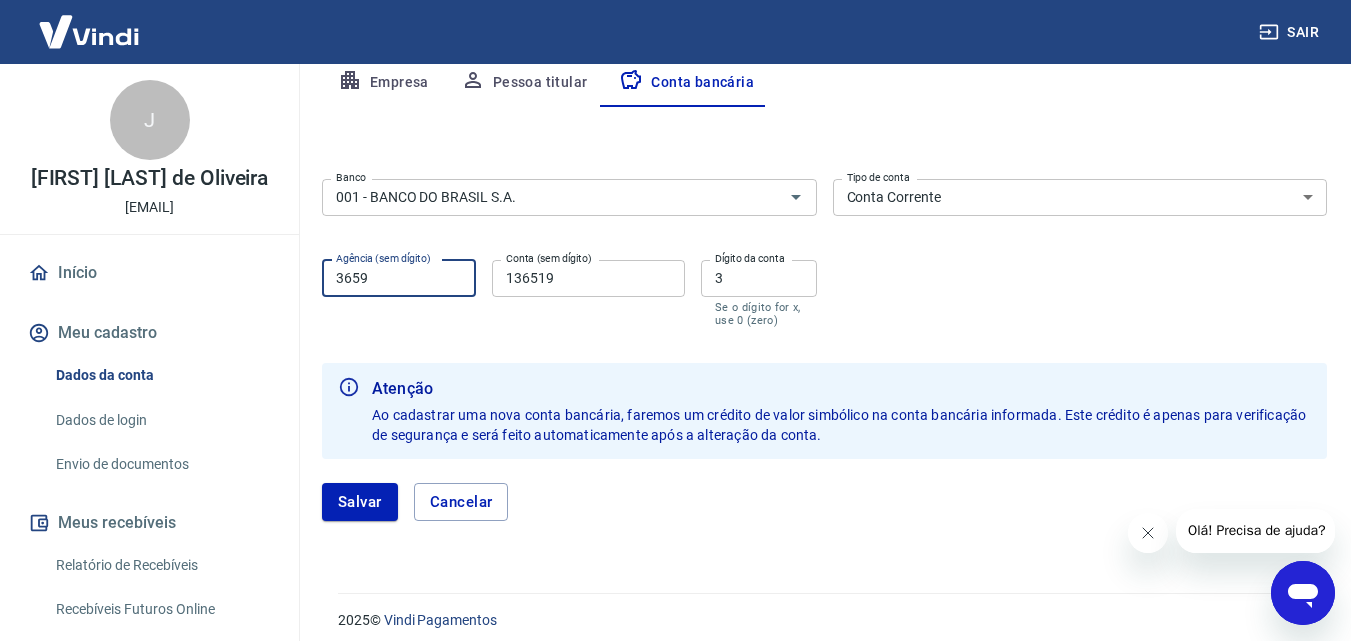 drag, startPoint x: 366, startPoint y: 284, endPoint x: 292, endPoint y: 284, distance: 74 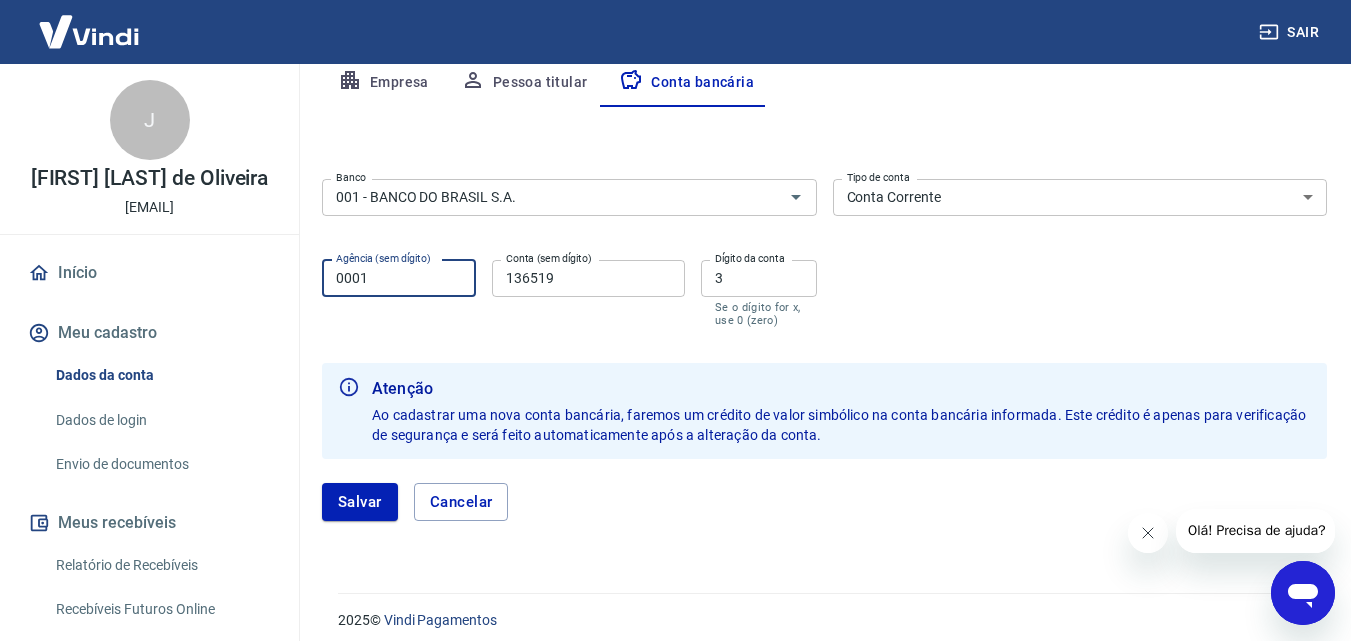 type on "0001" 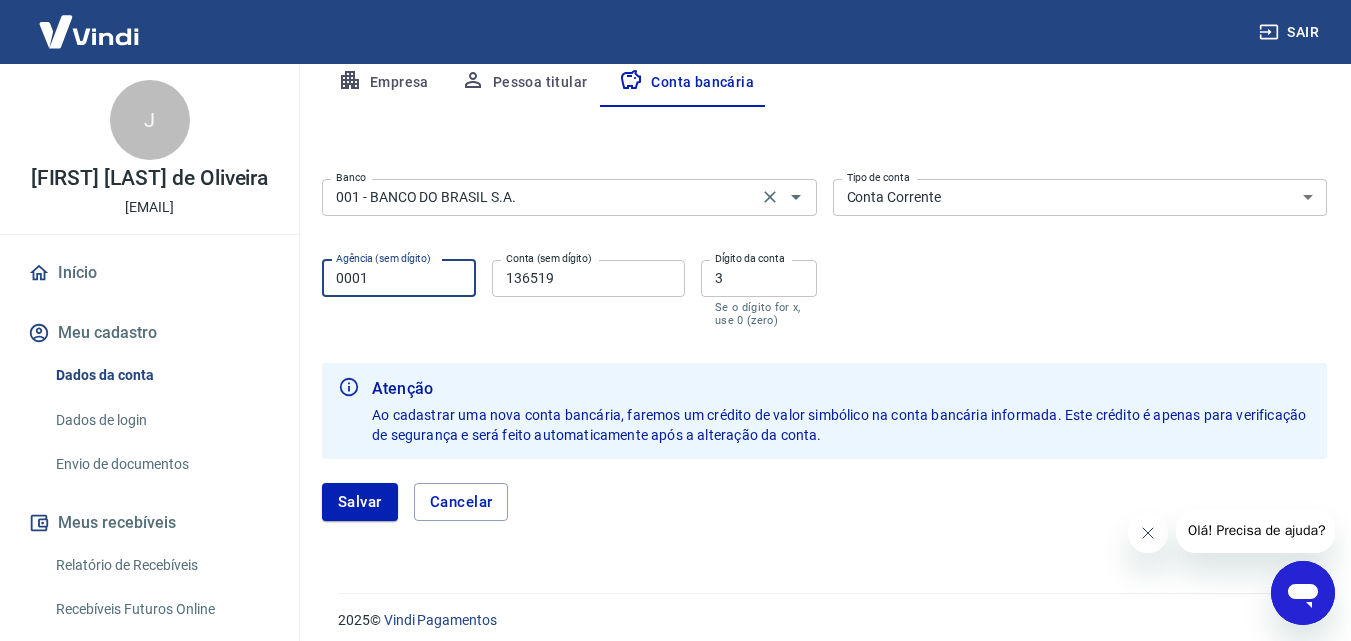 click on "001 - BANCO DO BRASIL S.A. Banco" at bounding box center [569, 197] 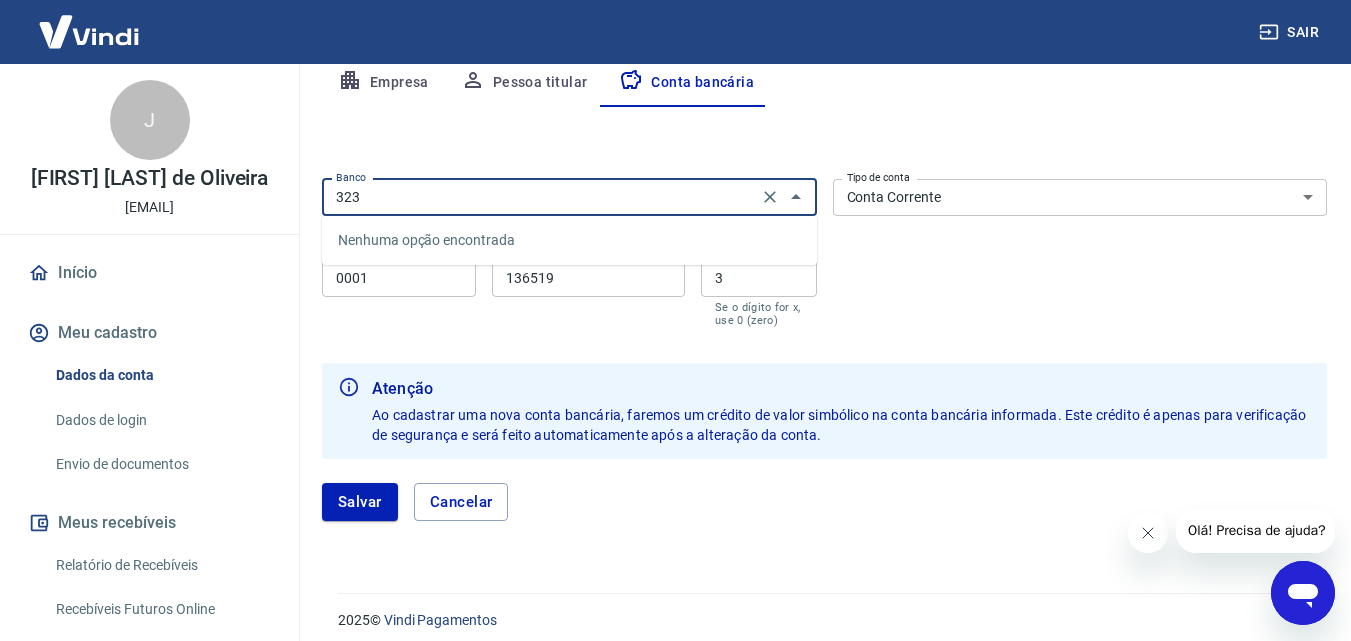click on "Sair J Jhéssica Medeiros de Oliveira compras@natuflores.com.br Início Meu cadastro Dados da conta Dados de login Envio de documentos Meus recebíveis Relatório de Recebíveis Recebíveis Futuros Online Contratos com credores Disponibilização de agenda Segurança Fale conosco Meu cadastro / Dados cadastrais Dados cadastrais Cancelar conta Conta NatuFlores Indústria e Comércio de Cosméticos Ltda [object Object] Conta Empresa Pessoa titular Conta bancária Editar conta bancária Banco 323 Banco Tipo de conta Conta Corrente Conta Poupança Tipo de conta Agência (sem dígito) 0001 Agência (sem dígito) Conta (sem dígito) 136519 Conta (sem dígito) Dígito da conta 3 Dígito da conta Se o dígito for x, use 0 (zero) Atenção Ao cadastrar uma nova conta bancária, faremos um crédito de valor simbólico na conta bancária informada. Este crédito é apenas para verificação de segurança e será feito automaticamente após a alteração da conta. Salvar Cancelar 2025  ©   Vindi Pagamentos" at bounding box center [675, -80] 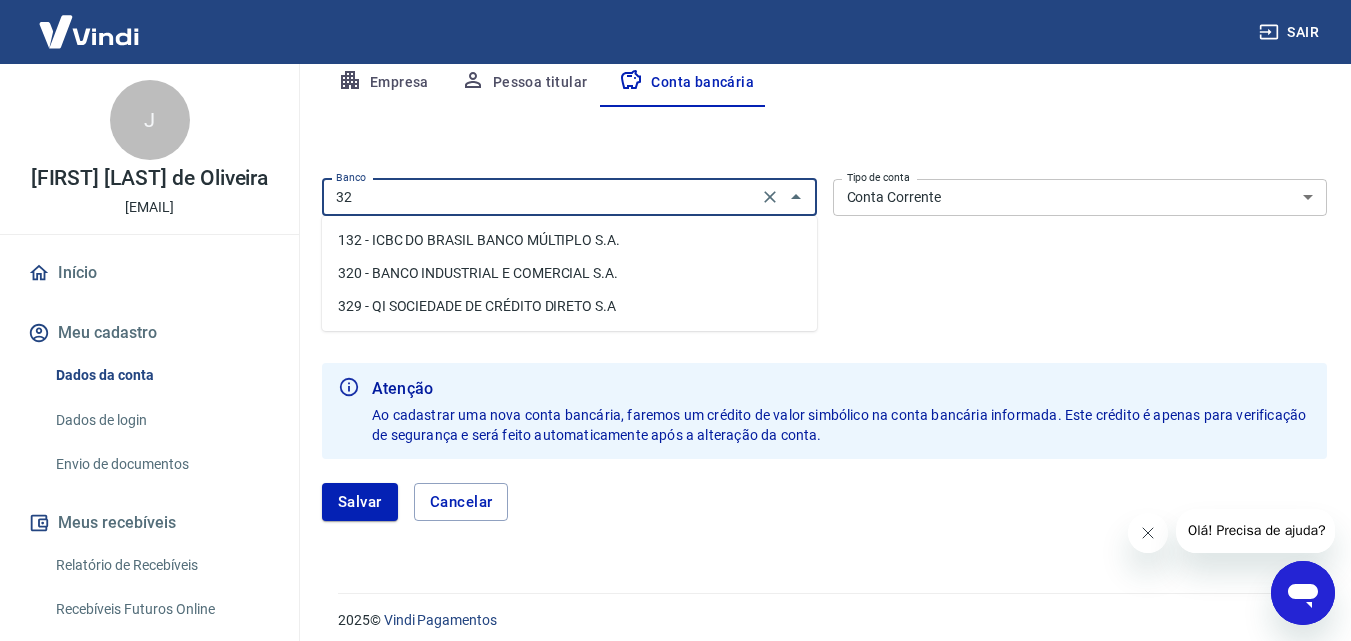type on "3" 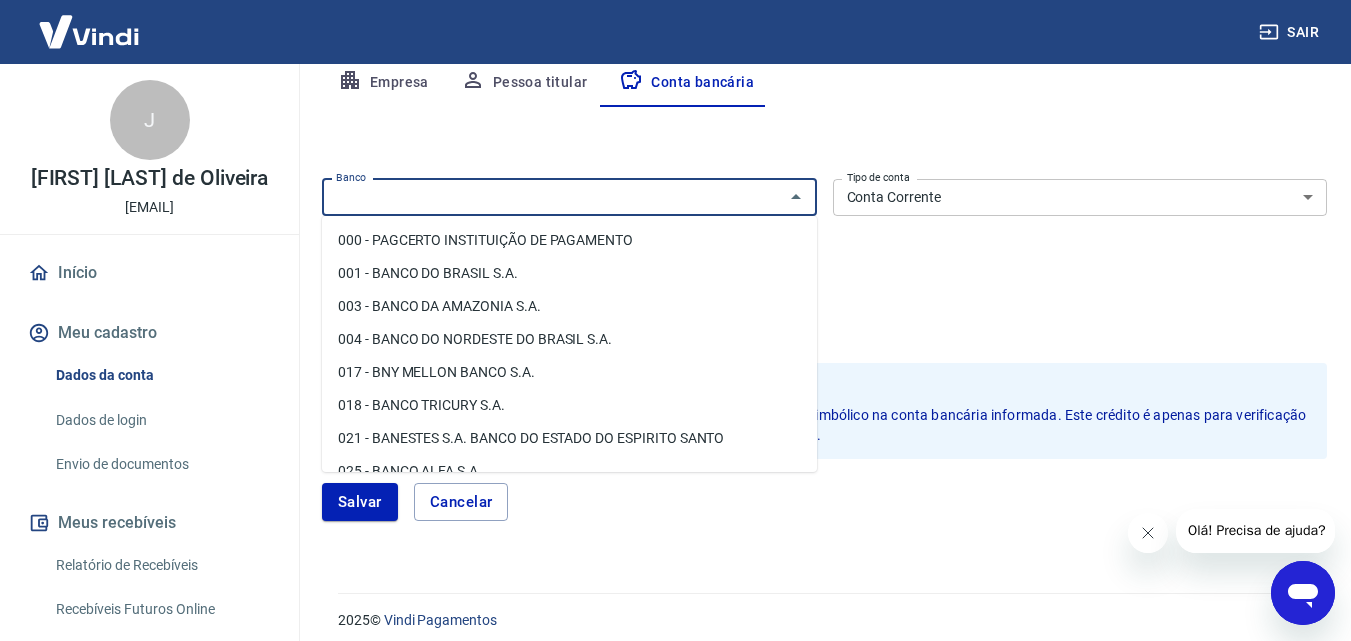 type on "e" 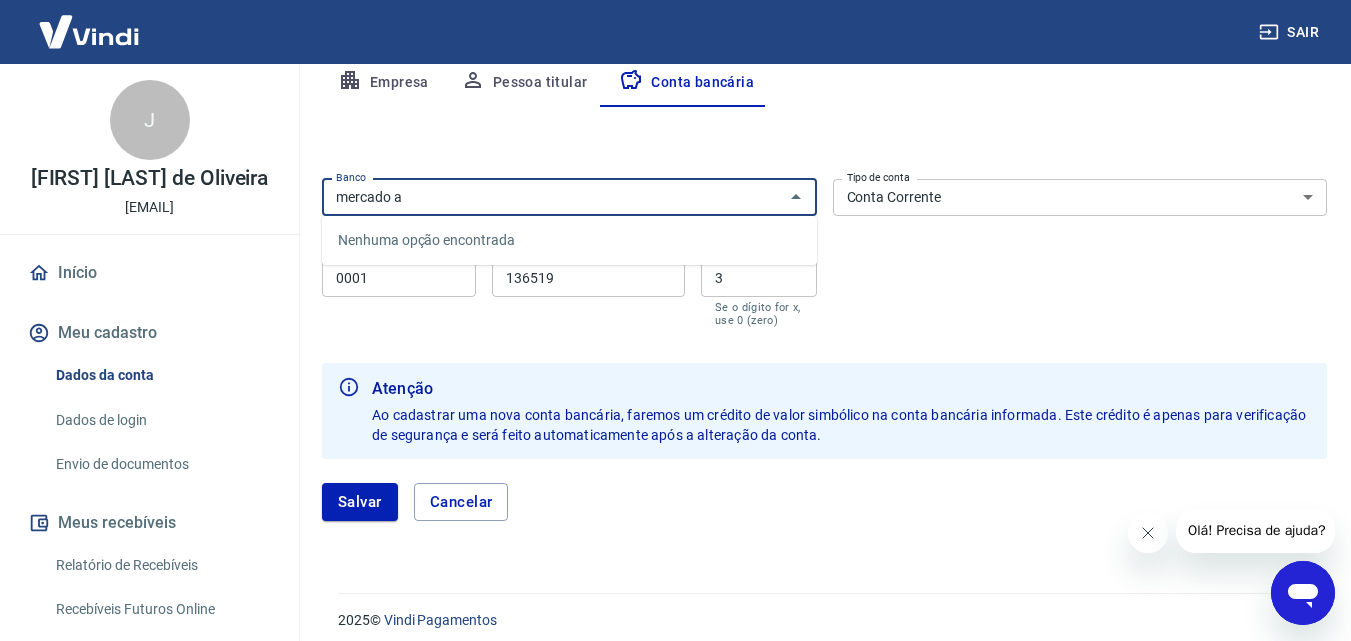 type on "mercado a" 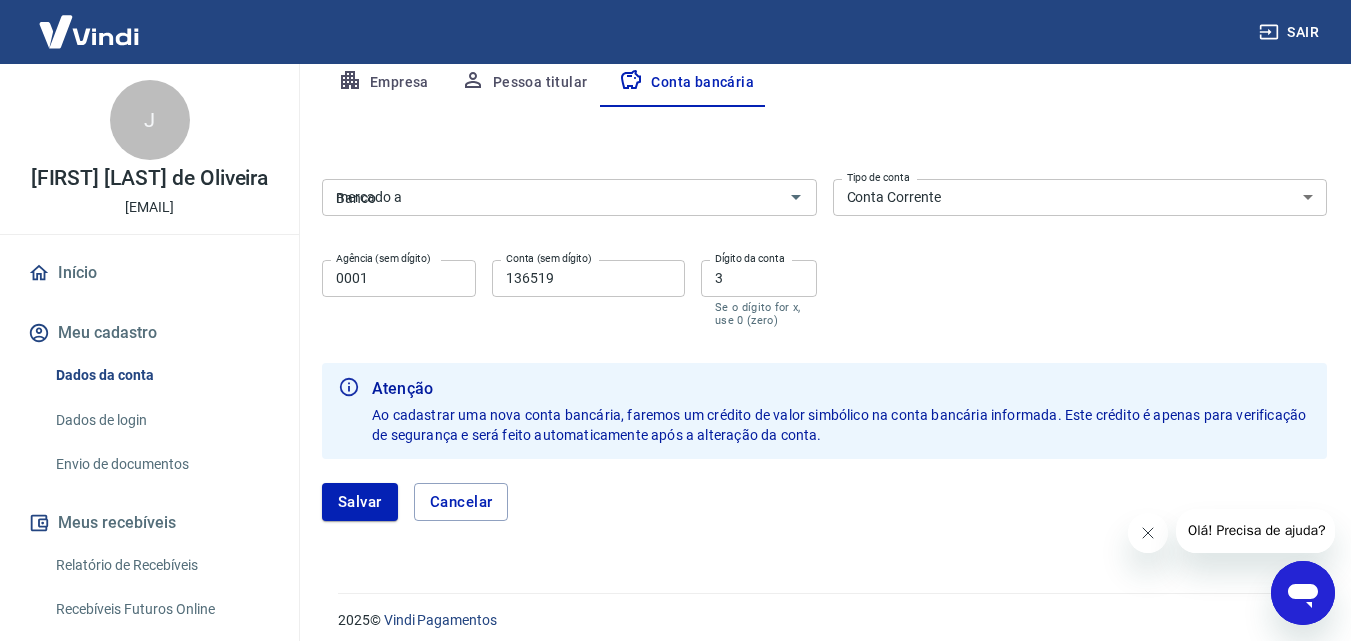 type 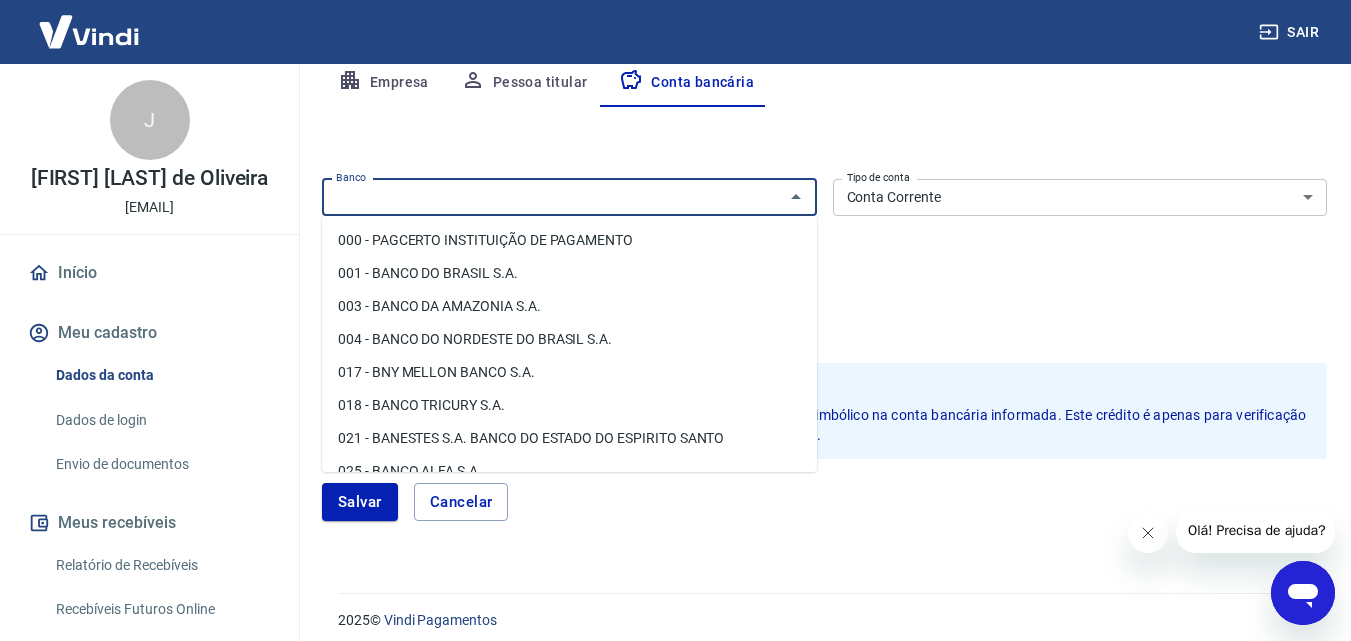 click on "Banco" at bounding box center [553, 197] 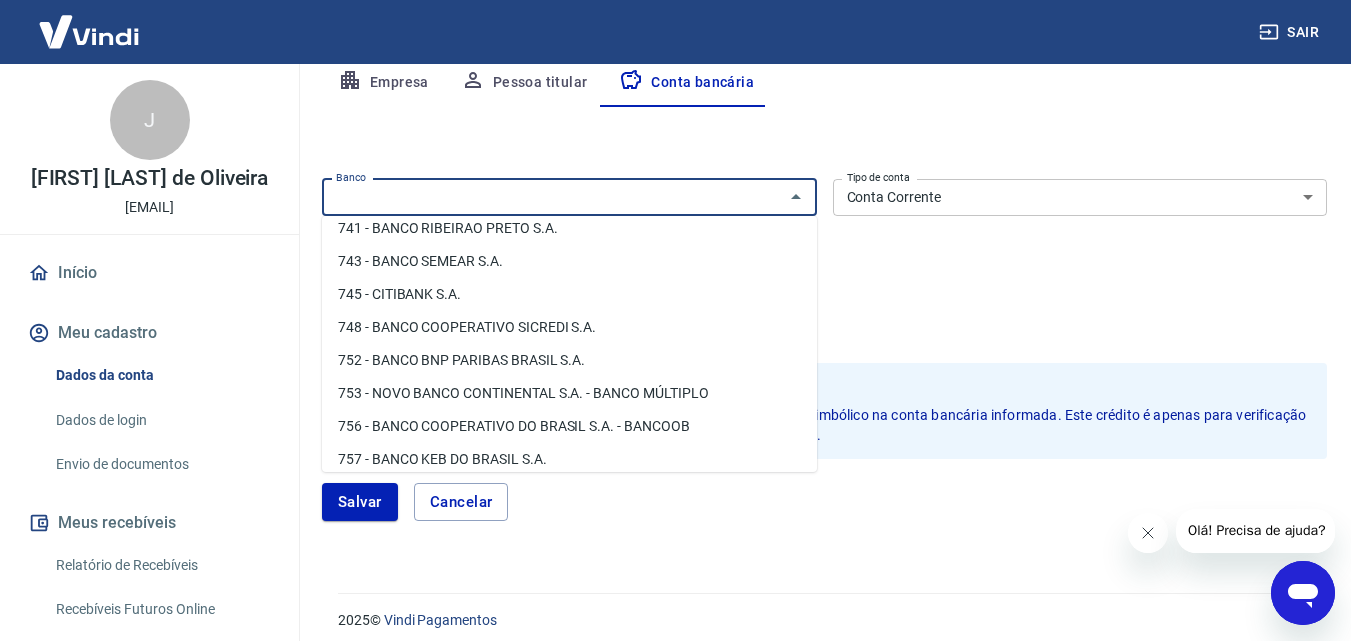 scroll, scrollTop: 3102, scrollLeft: 0, axis: vertical 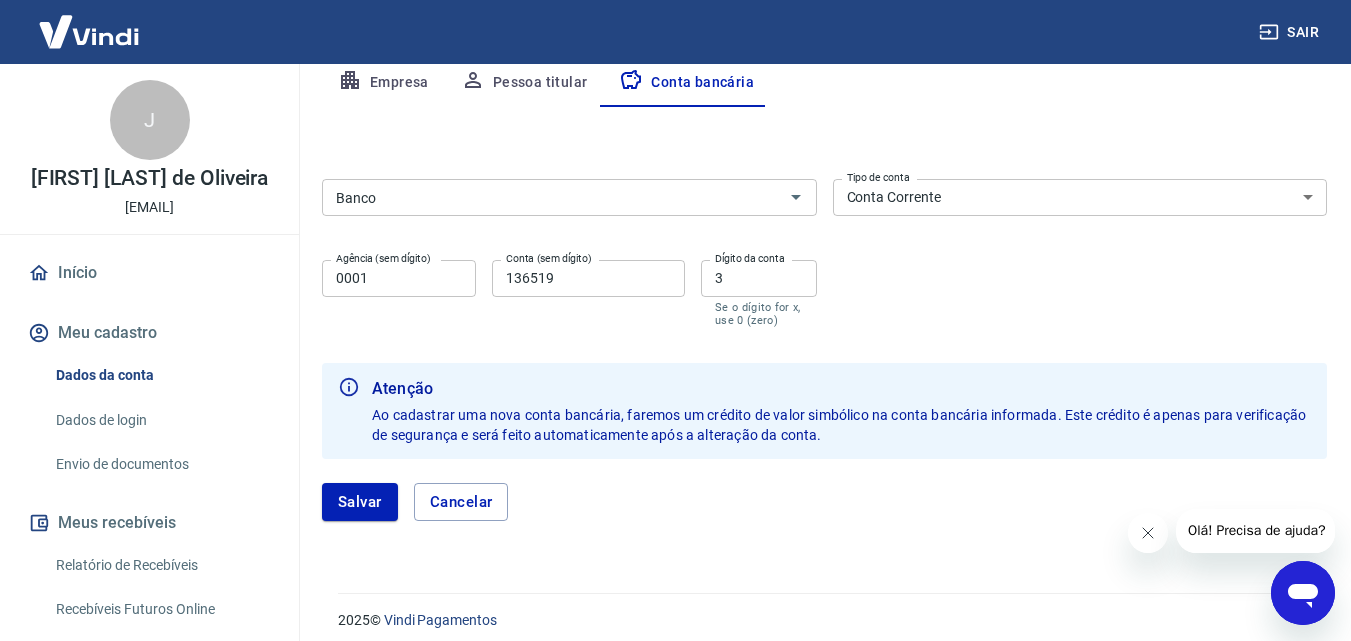 click on "Salvar Cancelar" at bounding box center [824, 502] 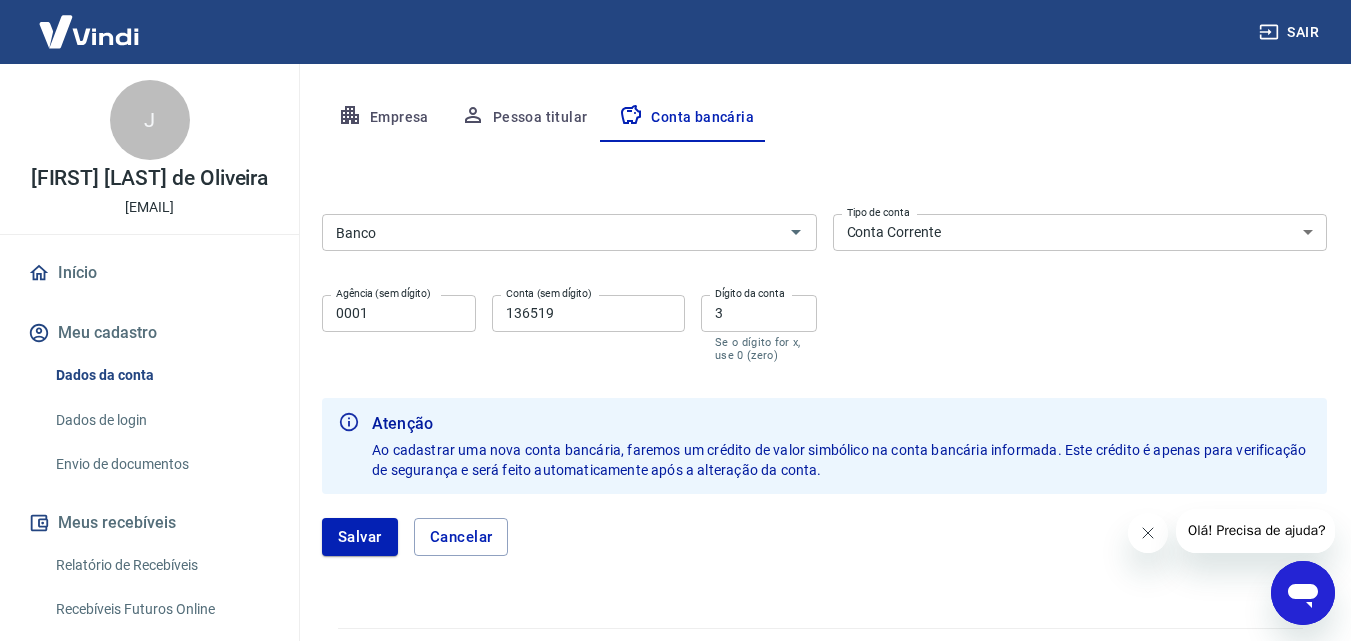 scroll, scrollTop: 414, scrollLeft: 0, axis: vertical 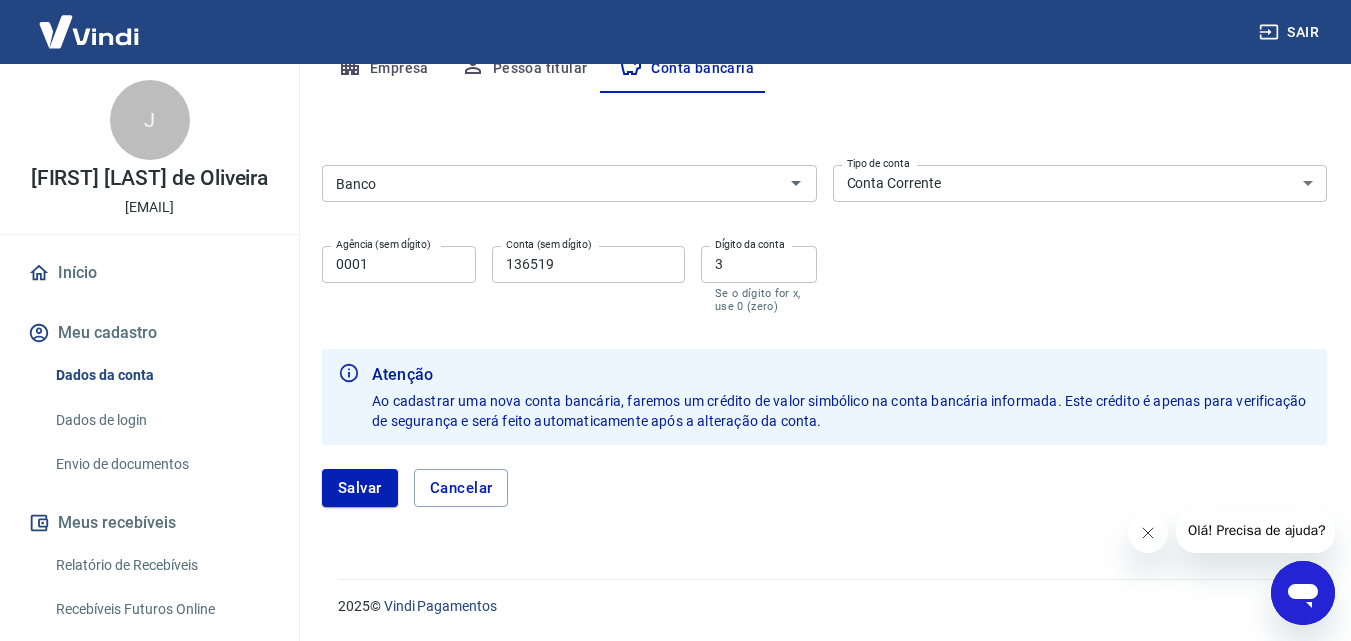 click 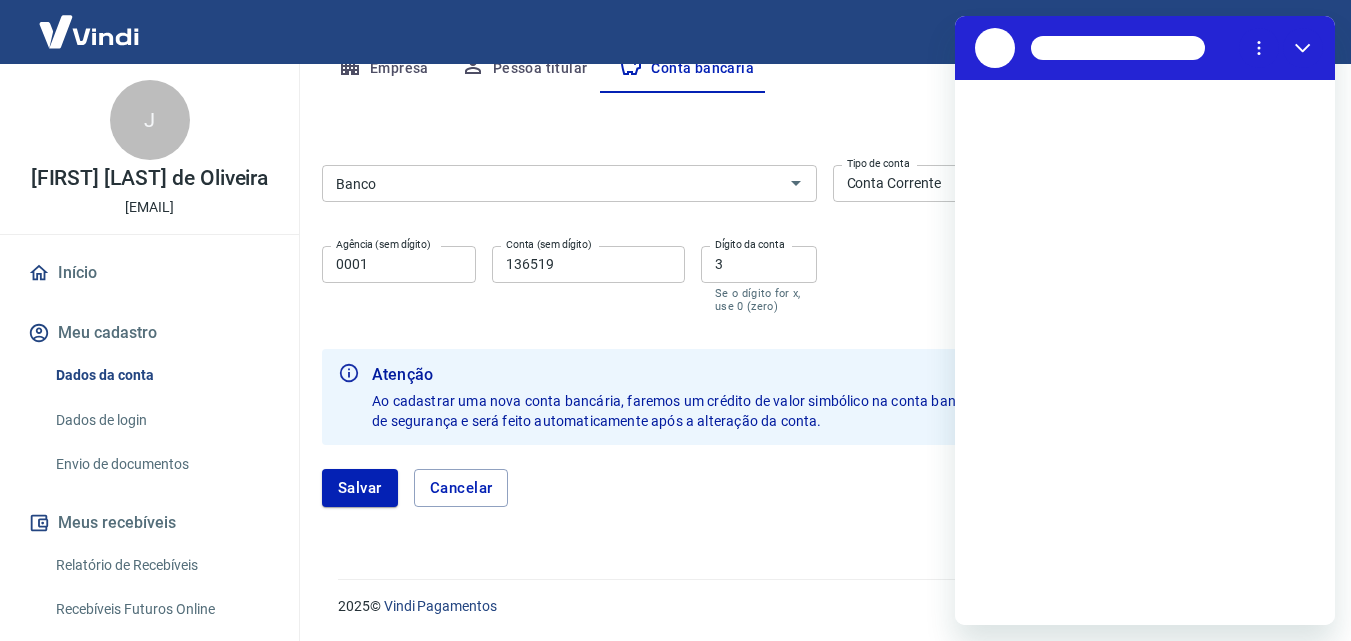 scroll, scrollTop: 0, scrollLeft: 0, axis: both 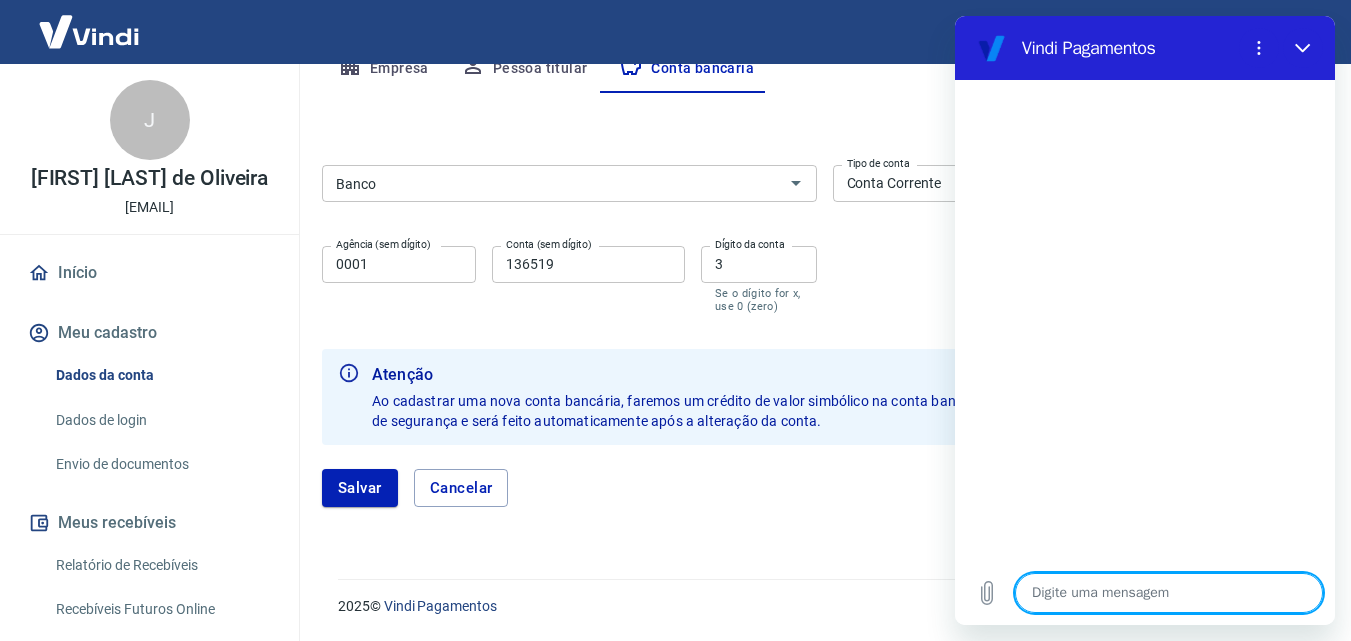 click at bounding box center [1169, 593] 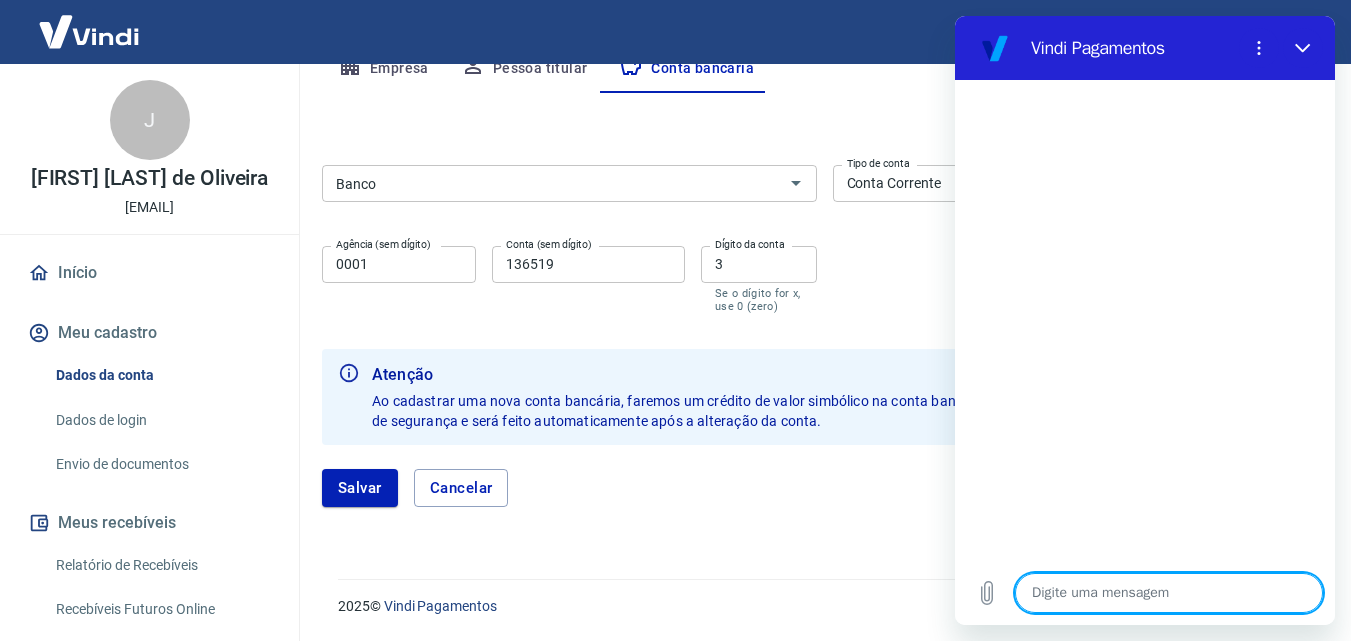 type on "o" 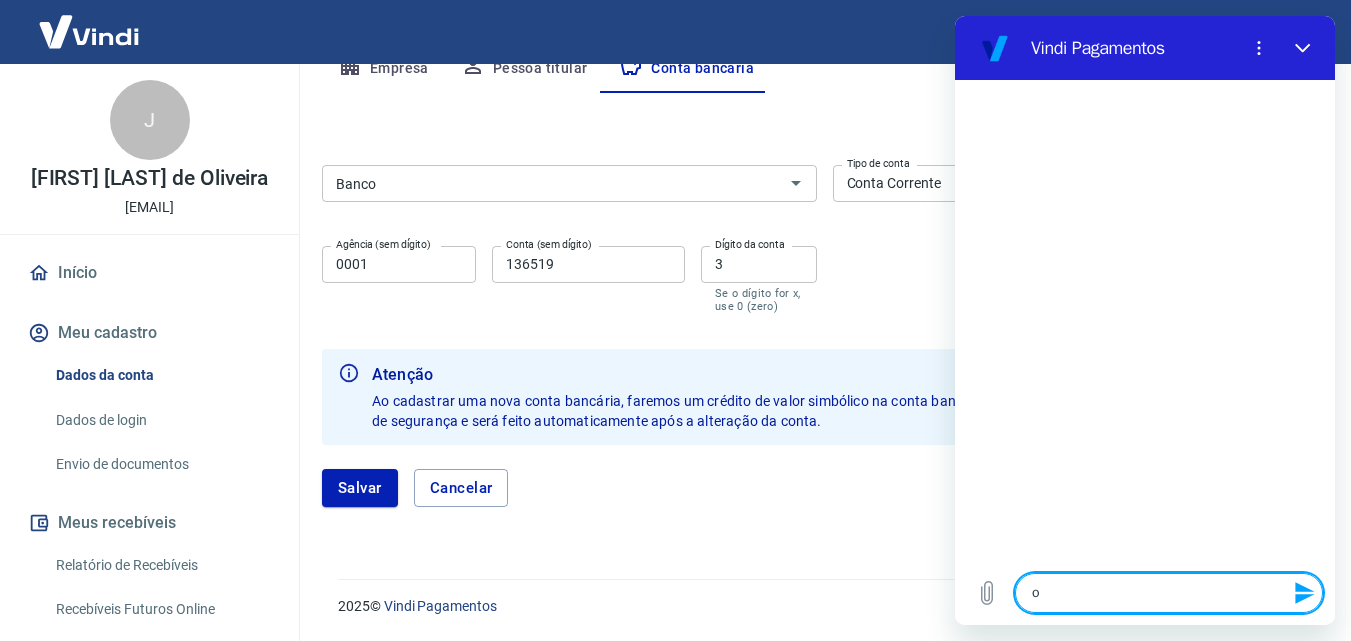 type on "ol" 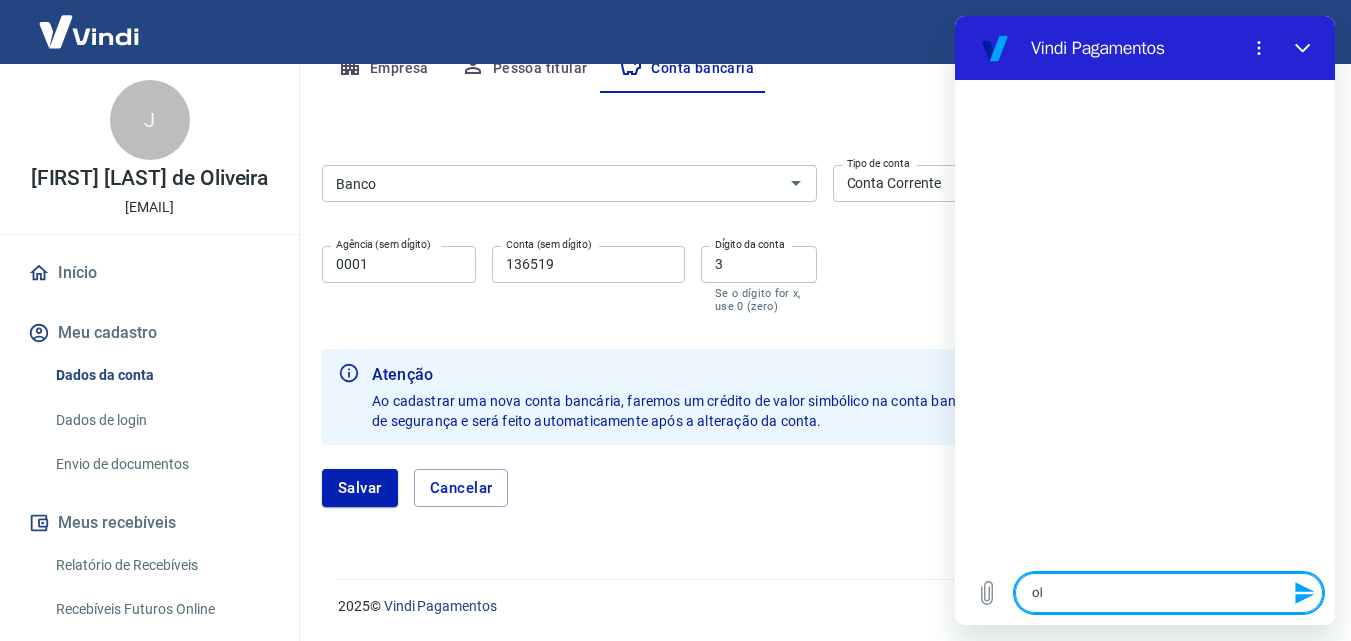 type on "x" 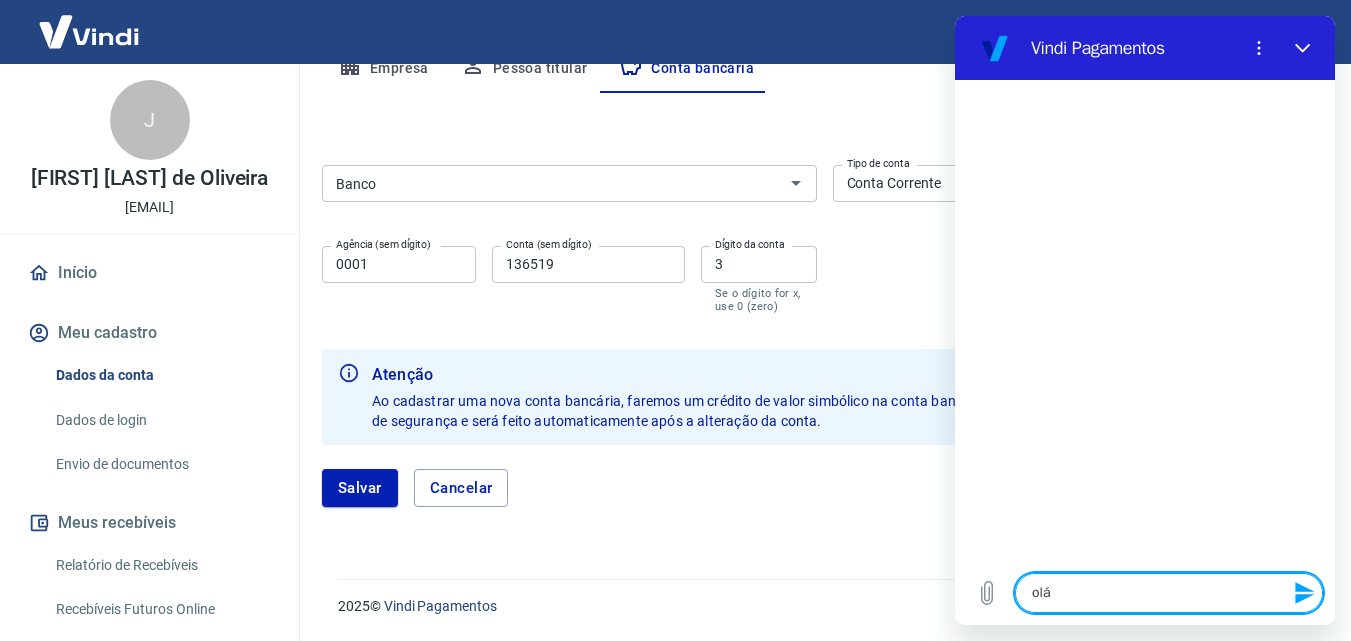 type on "olá" 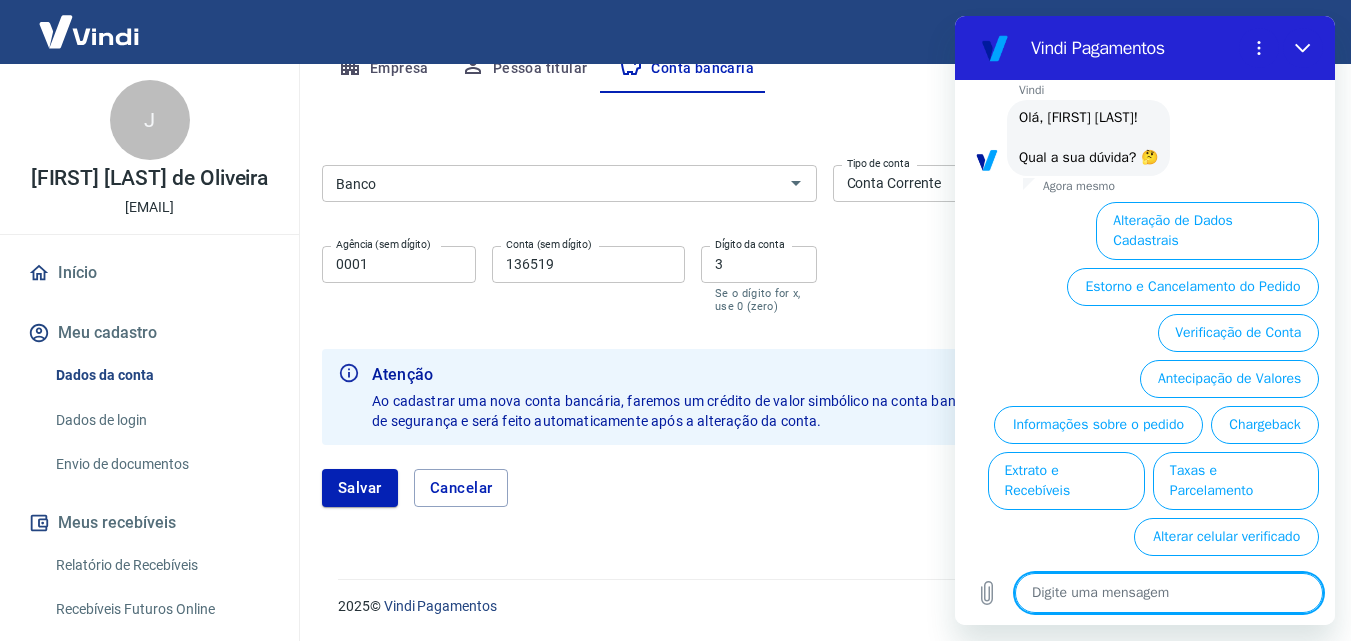 scroll, scrollTop: 92, scrollLeft: 0, axis: vertical 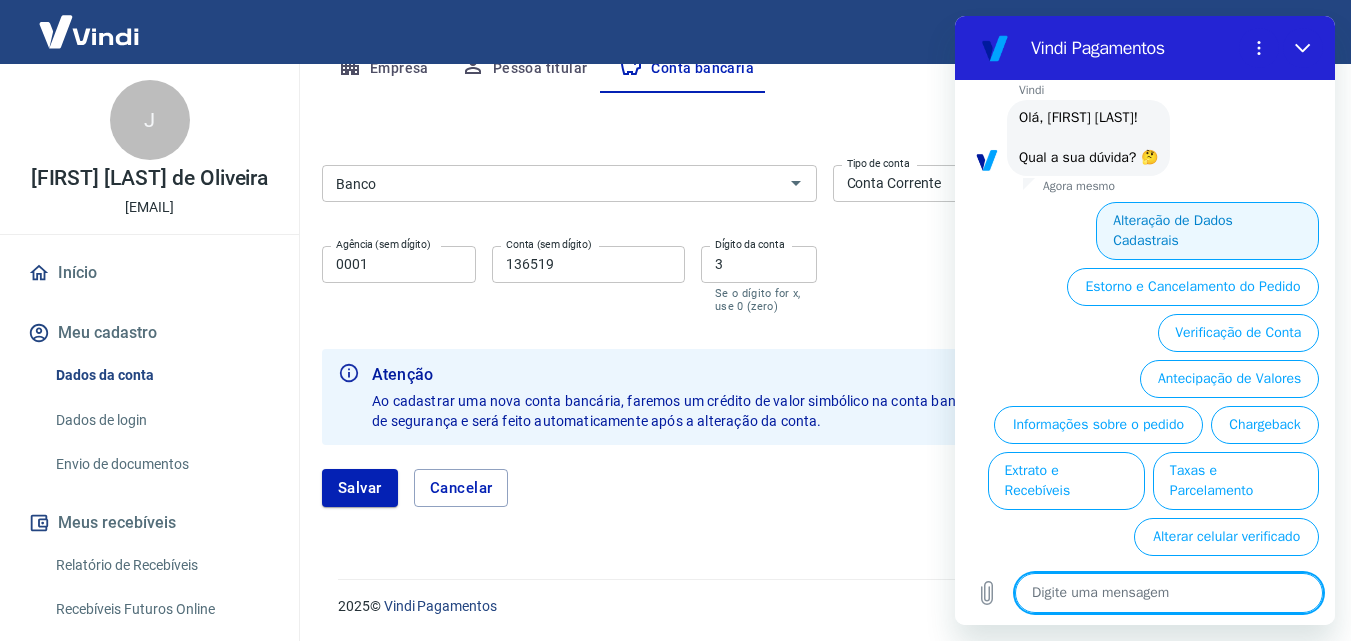 click on "Alteração de Dados Cadastrais" at bounding box center (1207, 231) 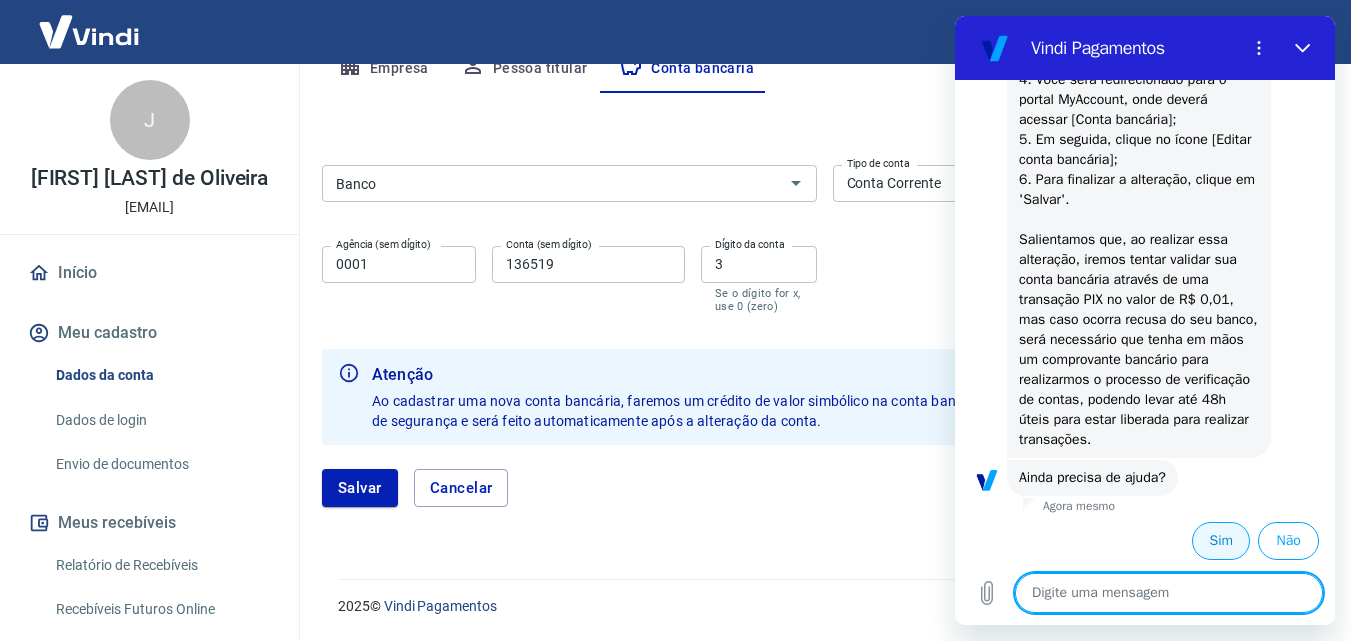 scroll, scrollTop: 462, scrollLeft: 0, axis: vertical 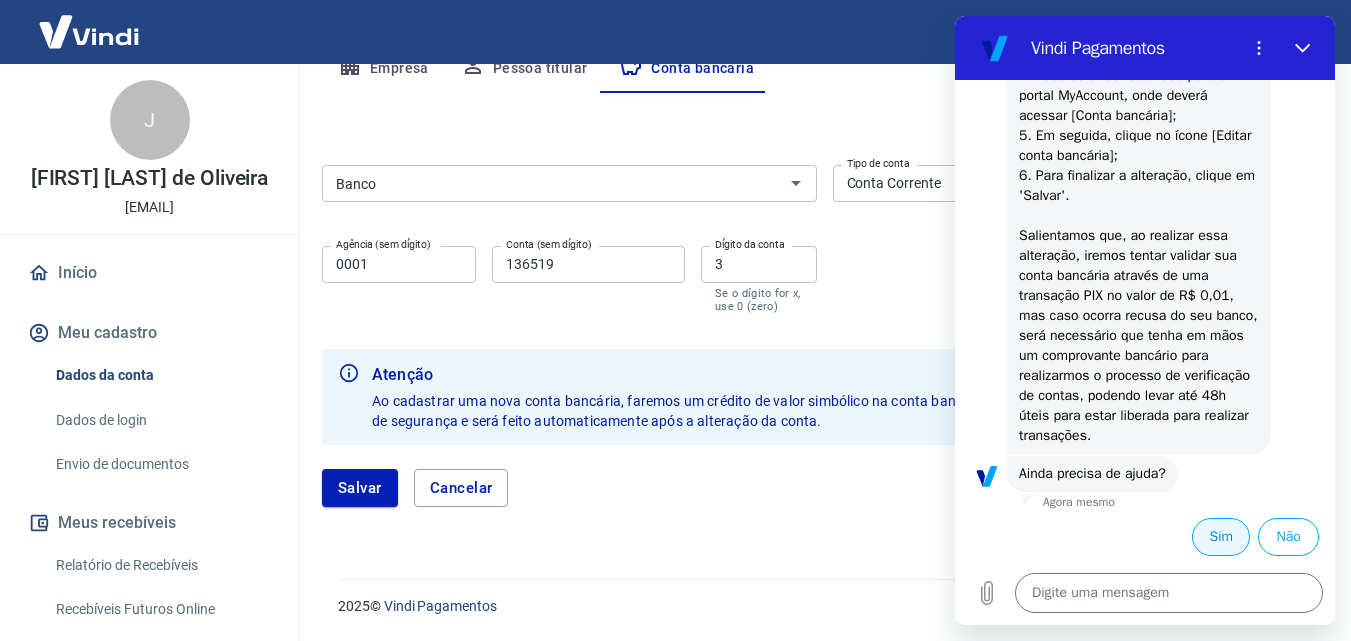 click on "Sim" at bounding box center [1221, 537] 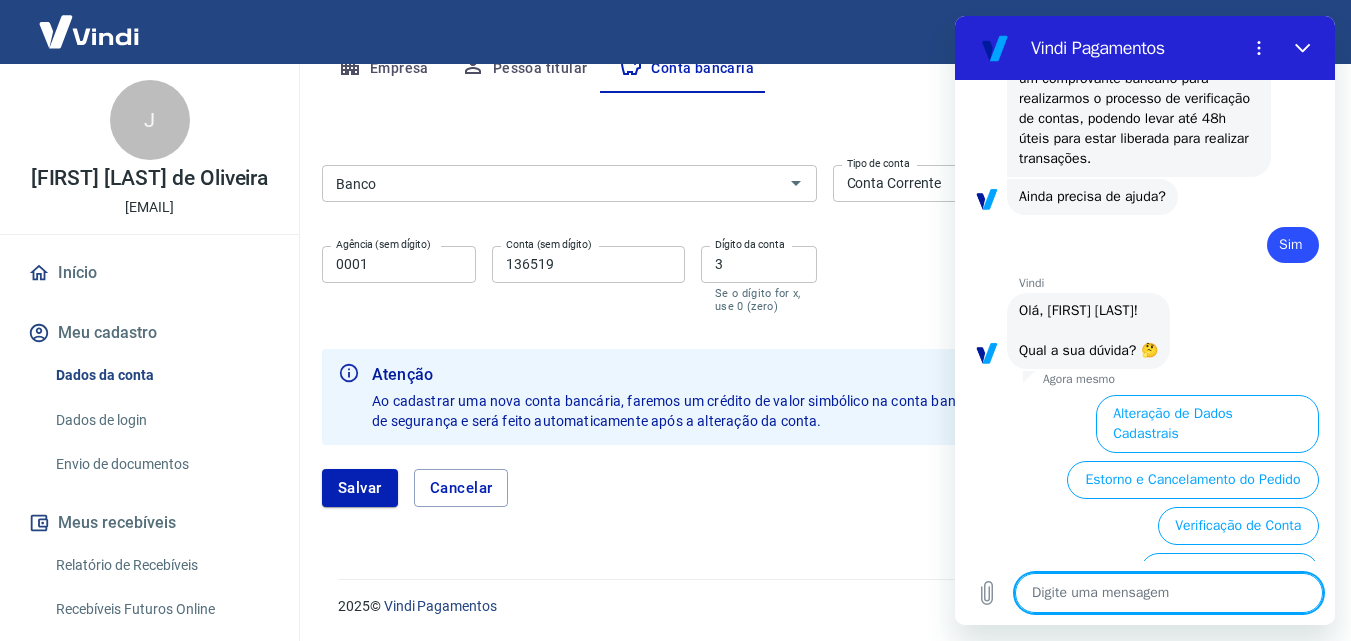 scroll, scrollTop: 738, scrollLeft: 0, axis: vertical 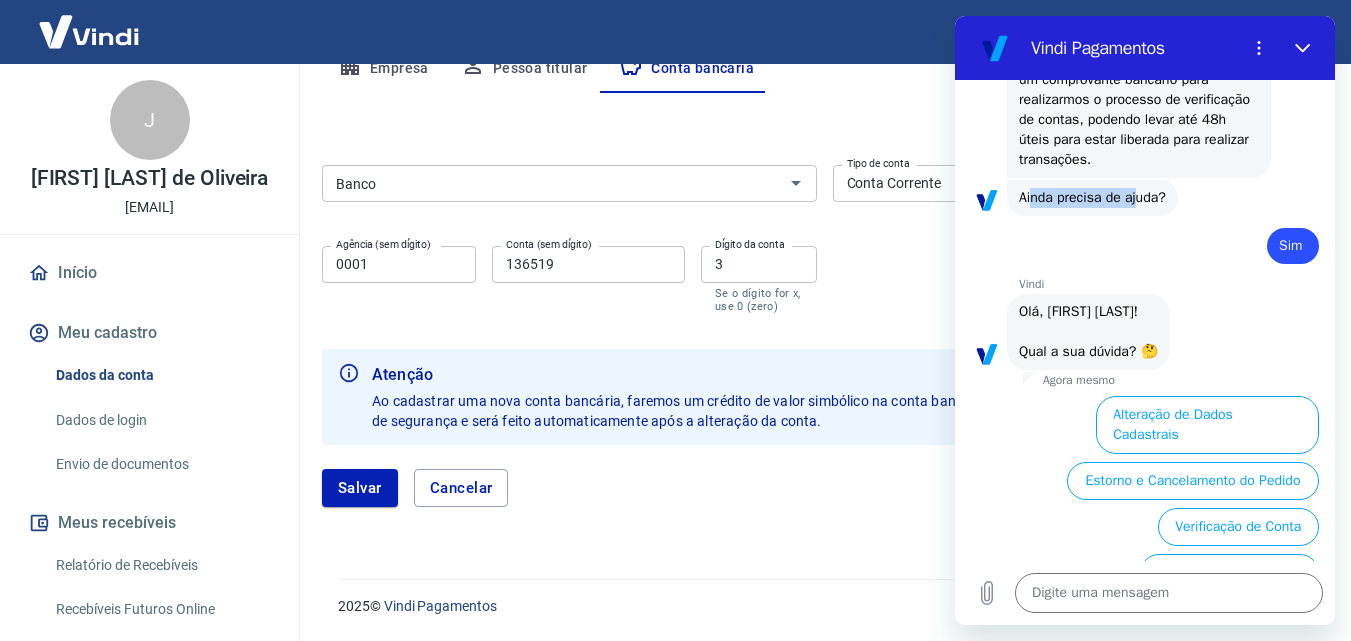 drag, startPoint x: 1032, startPoint y: 195, endPoint x: 1139, endPoint y: 195, distance: 107 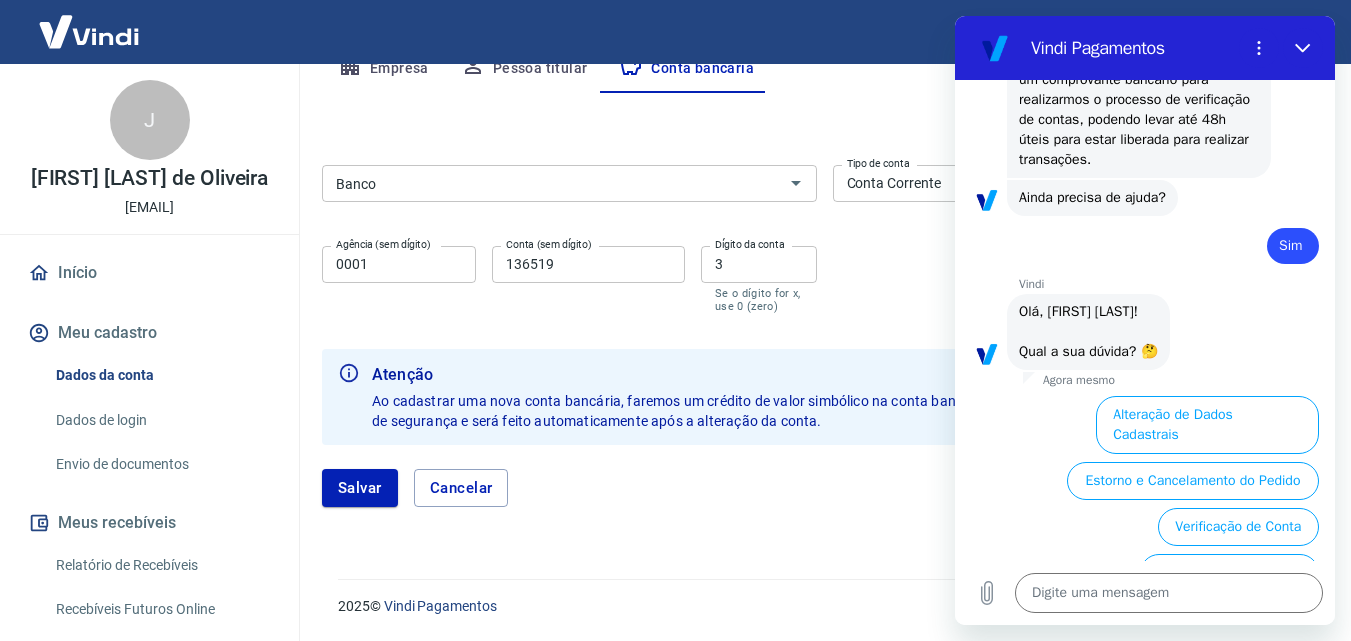 click on "Vindi diz:  Ainda precisa de ajuda?" at bounding box center (1092, 198) 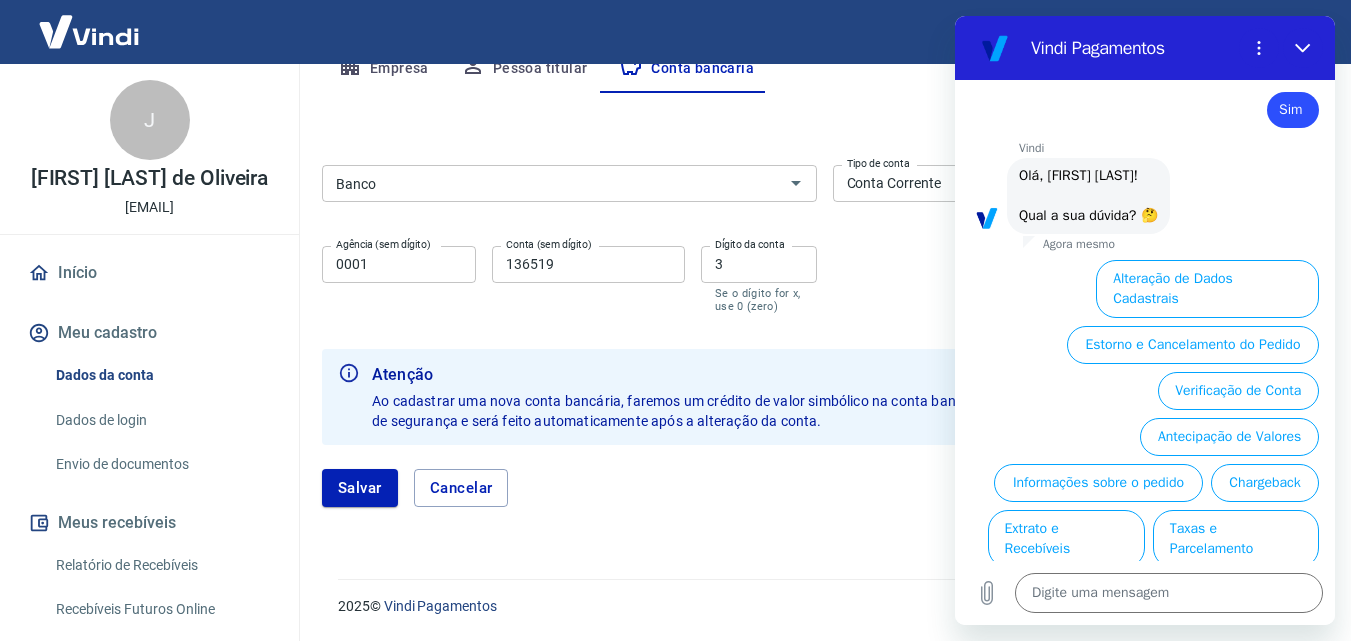 scroll, scrollTop: 938, scrollLeft: 0, axis: vertical 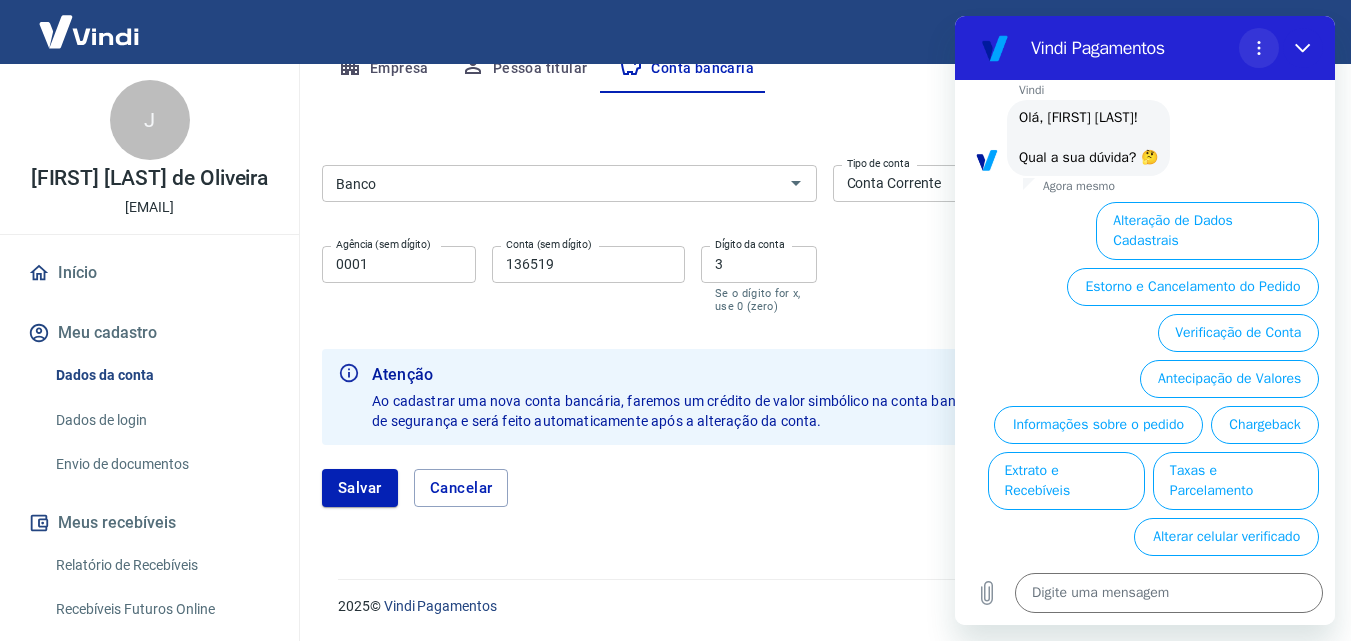 click at bounding box center (1259, 48) 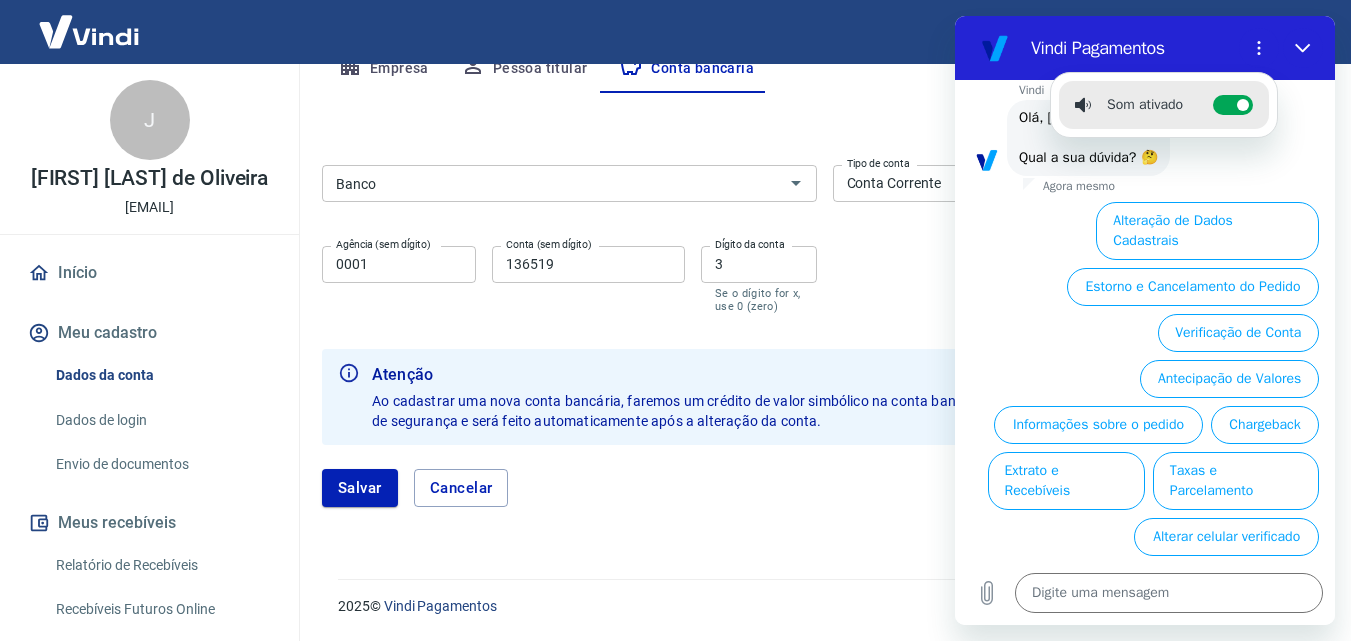 click on "Salvar Cancelar" at bounding box center [824, 488] 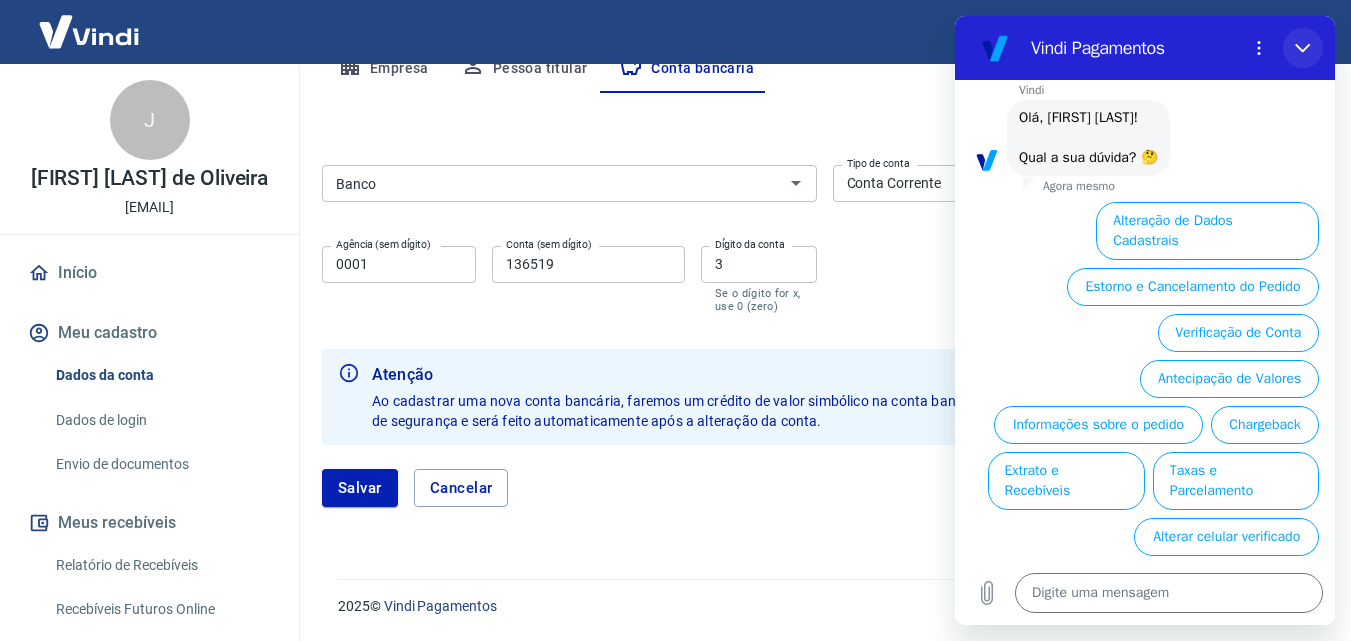 click at bounding box center [1303, 48] 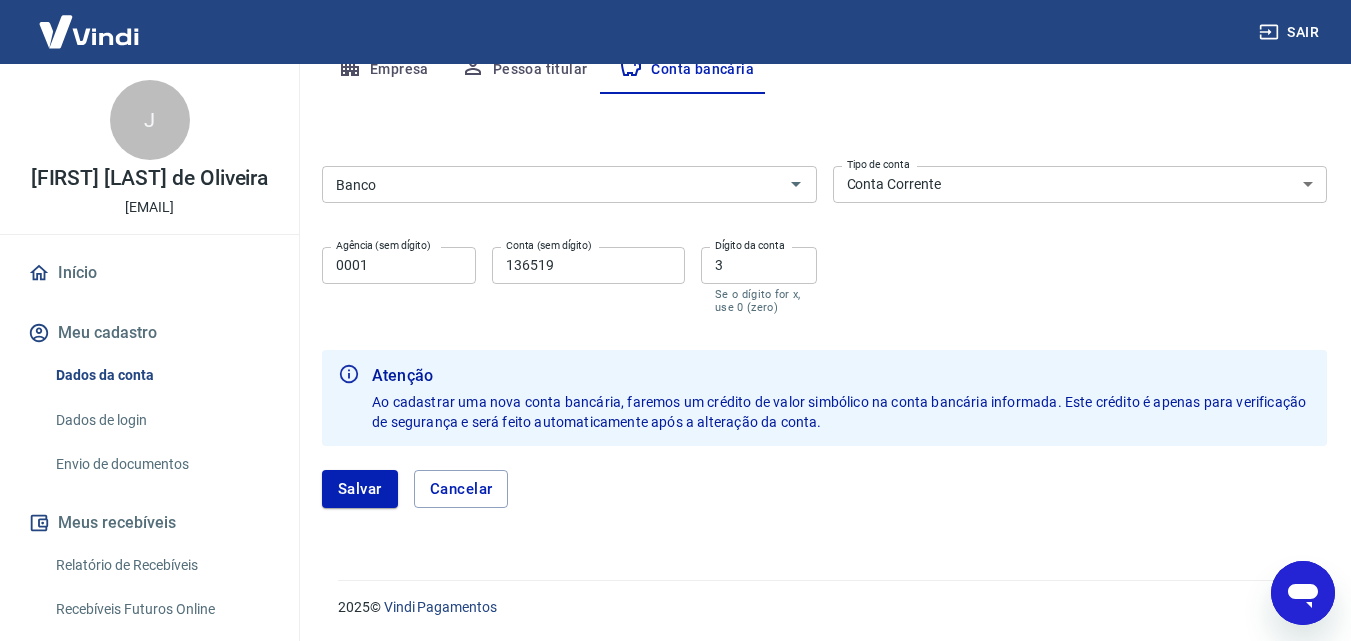 scroll, scrollTop: 414, scrollLeft: 0, axis: vertical 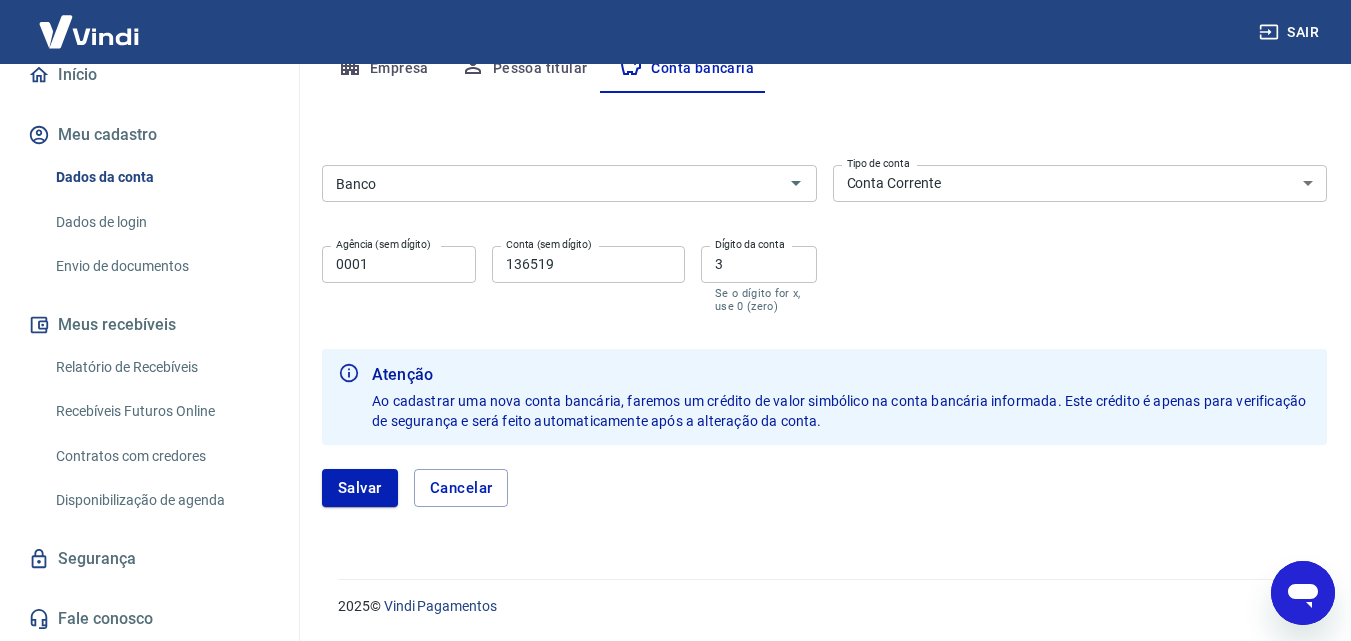 click on "Fale conosco" at bounding box center (149, 619) 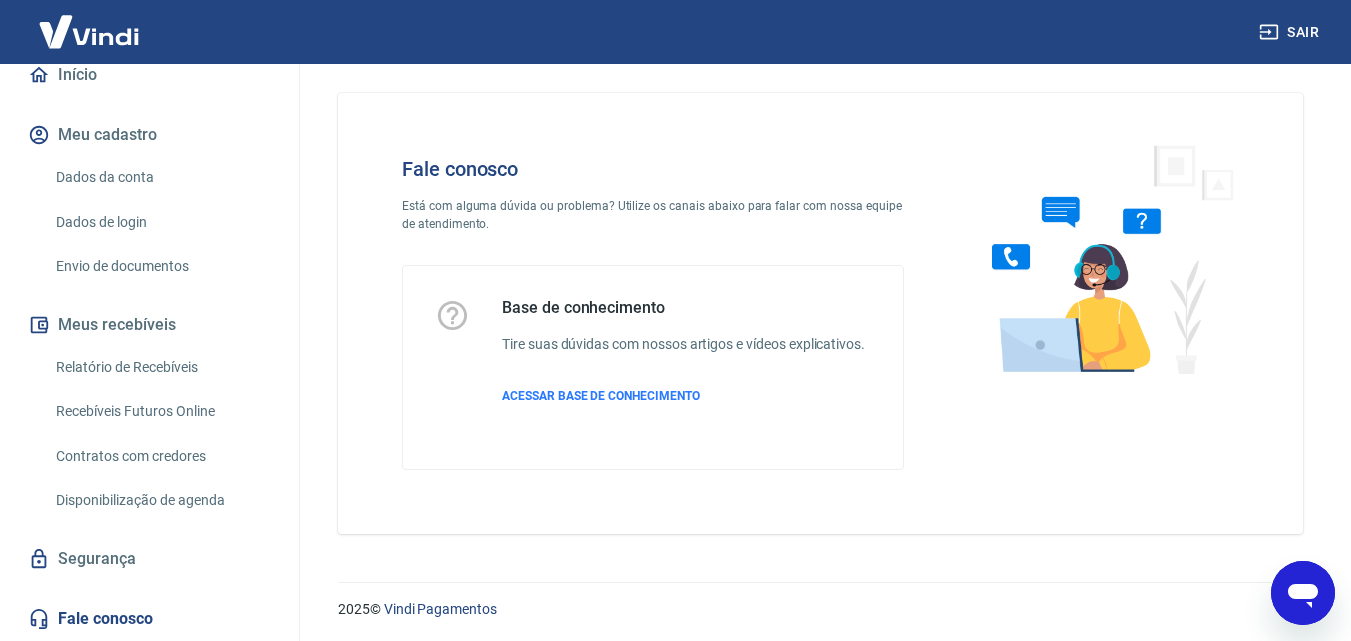 scroll, scrollTop: 14, scrollLeft: 0, axis: vertical 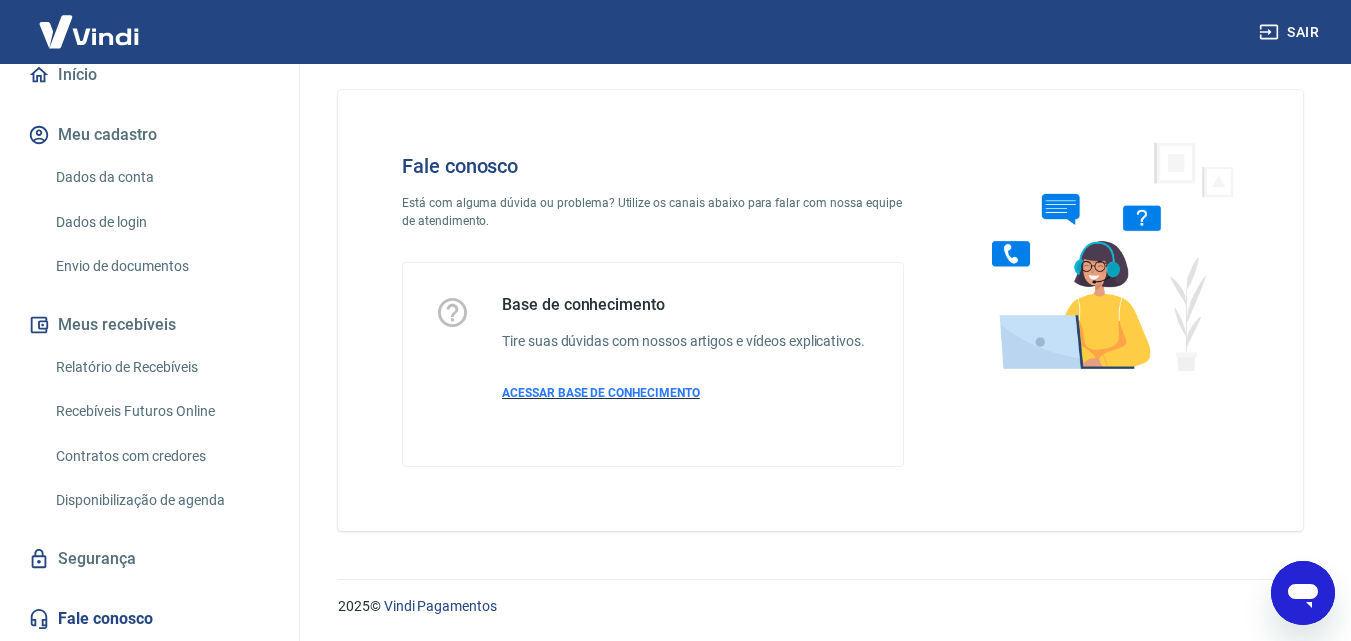 click on "ACESSAR BASE DE CONHECIMENTO" at bounding box center [683, 393] 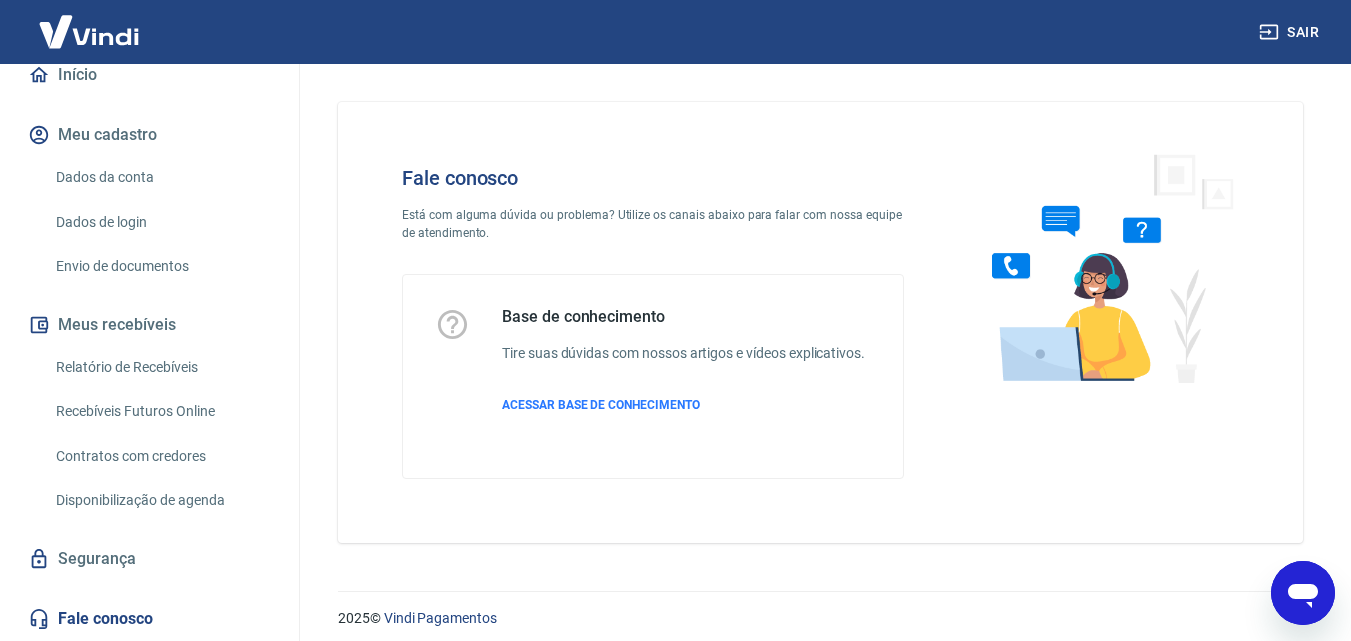 scroll, scrollTop: 0, scrollLeft: 0, axis: both 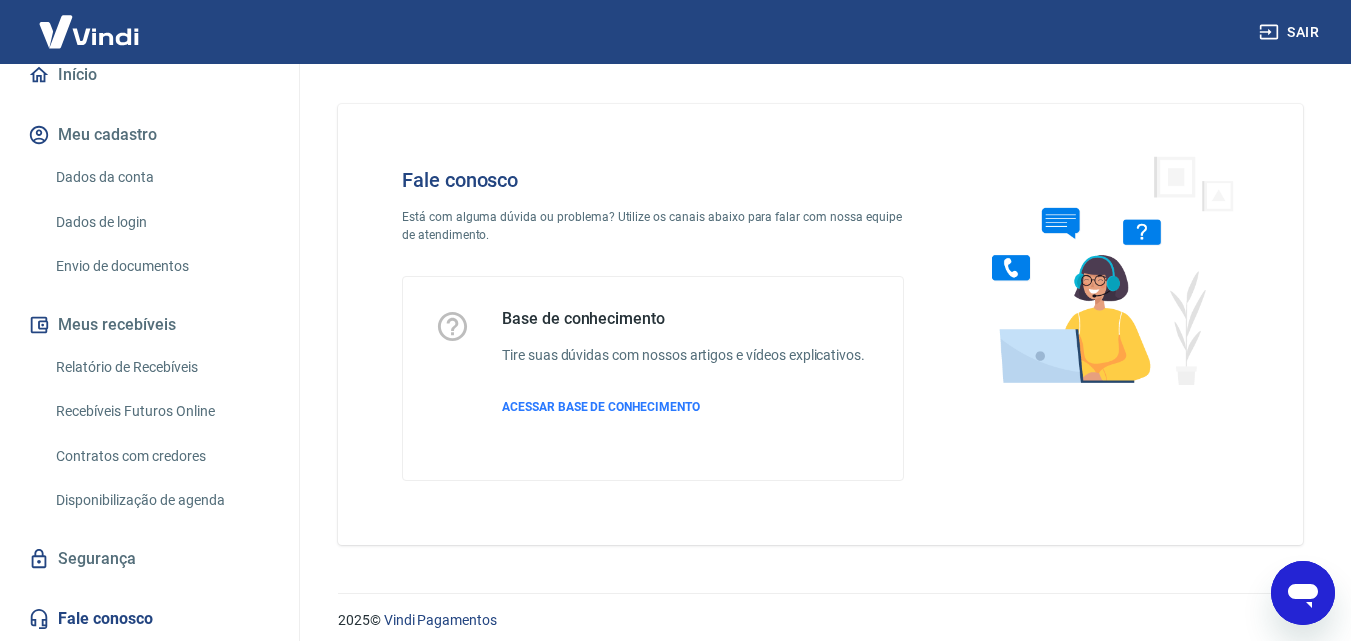 type on "x" 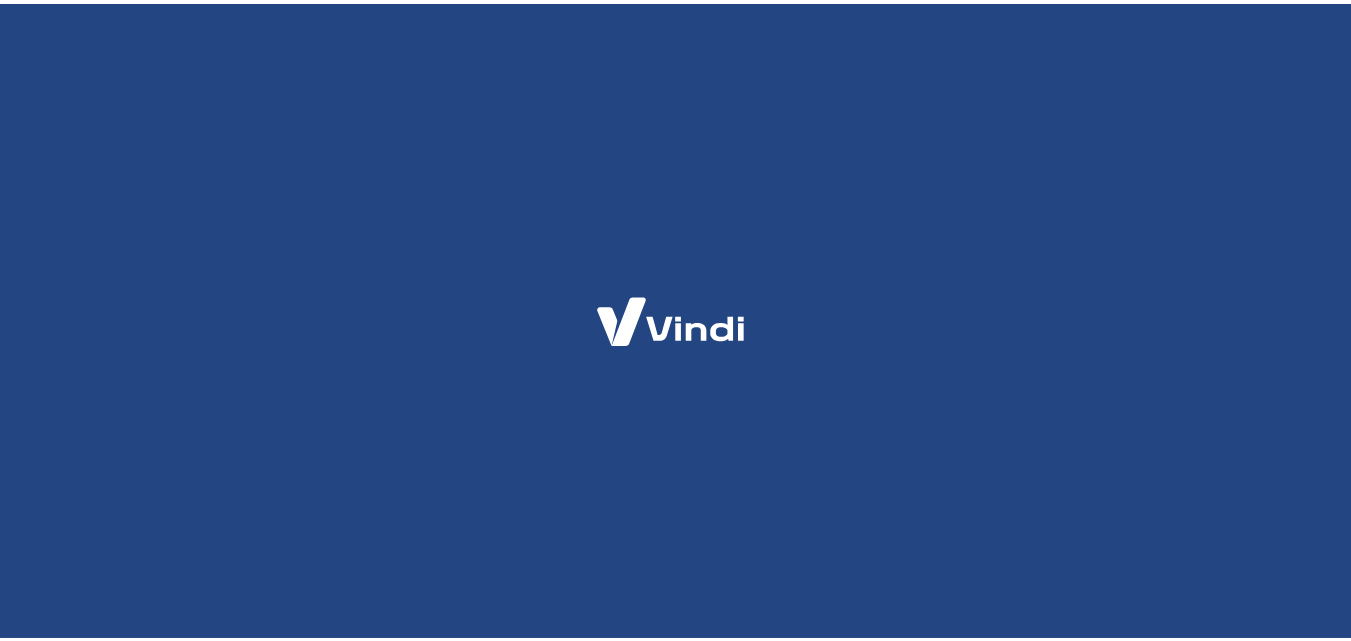 scroll, scrollTop: 0, scrollLeft: 0, axis: both 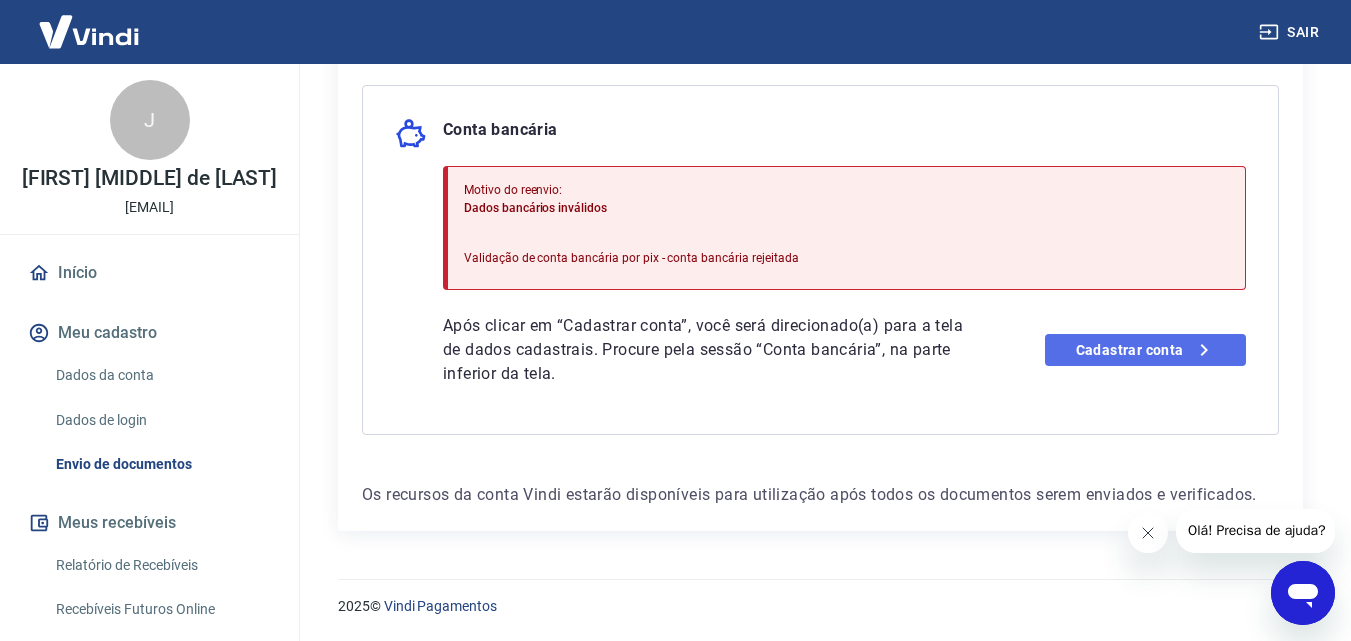 click on "Cadastrar conta" at bounding box center (1145, 350) 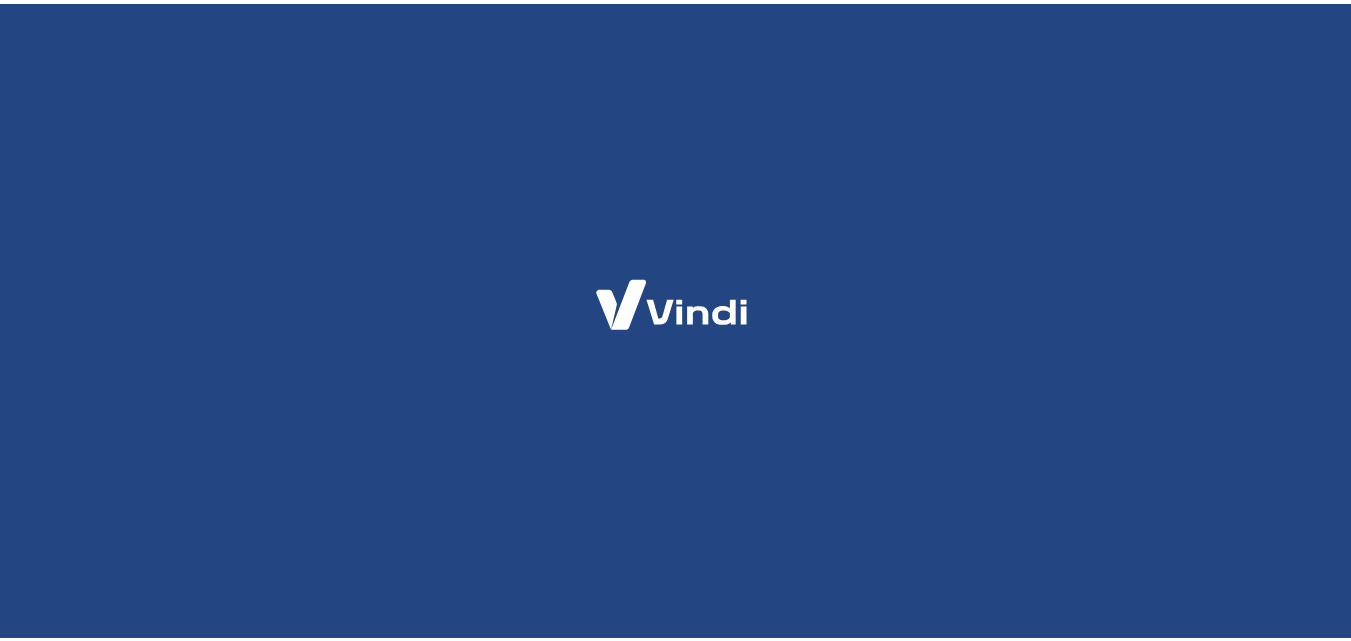 scroll, scrollTop: 0, scrollLeft: 0, axis: both 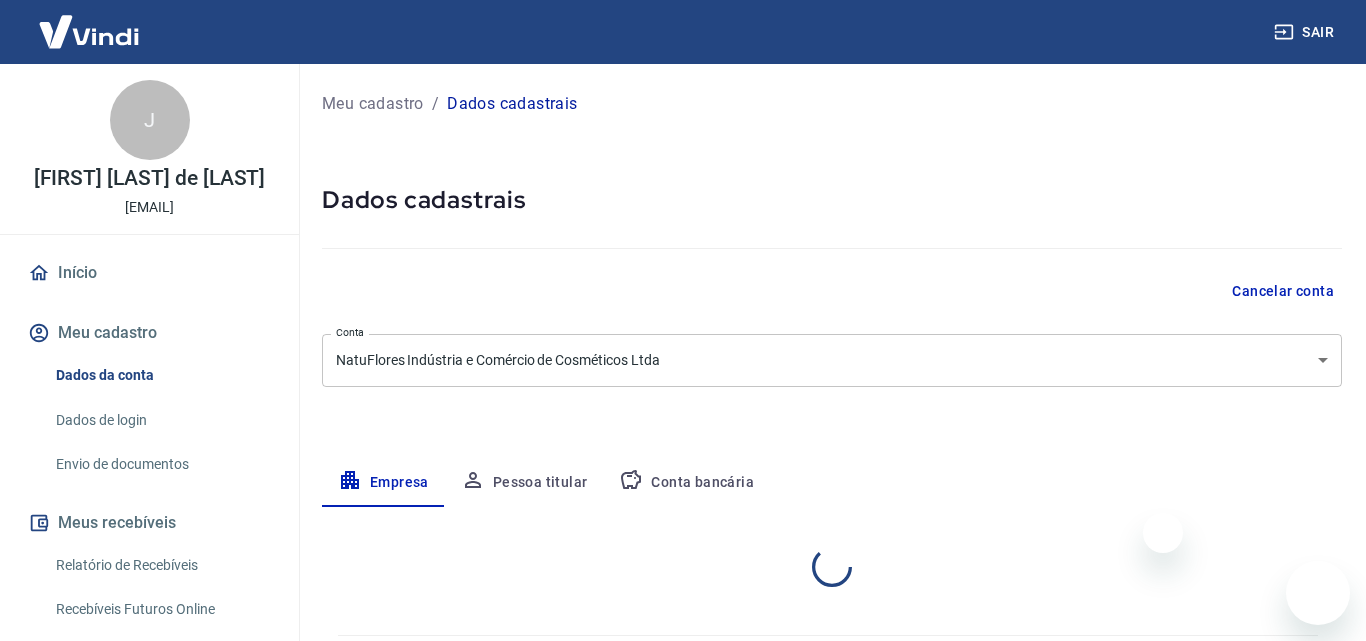 select on "GO" 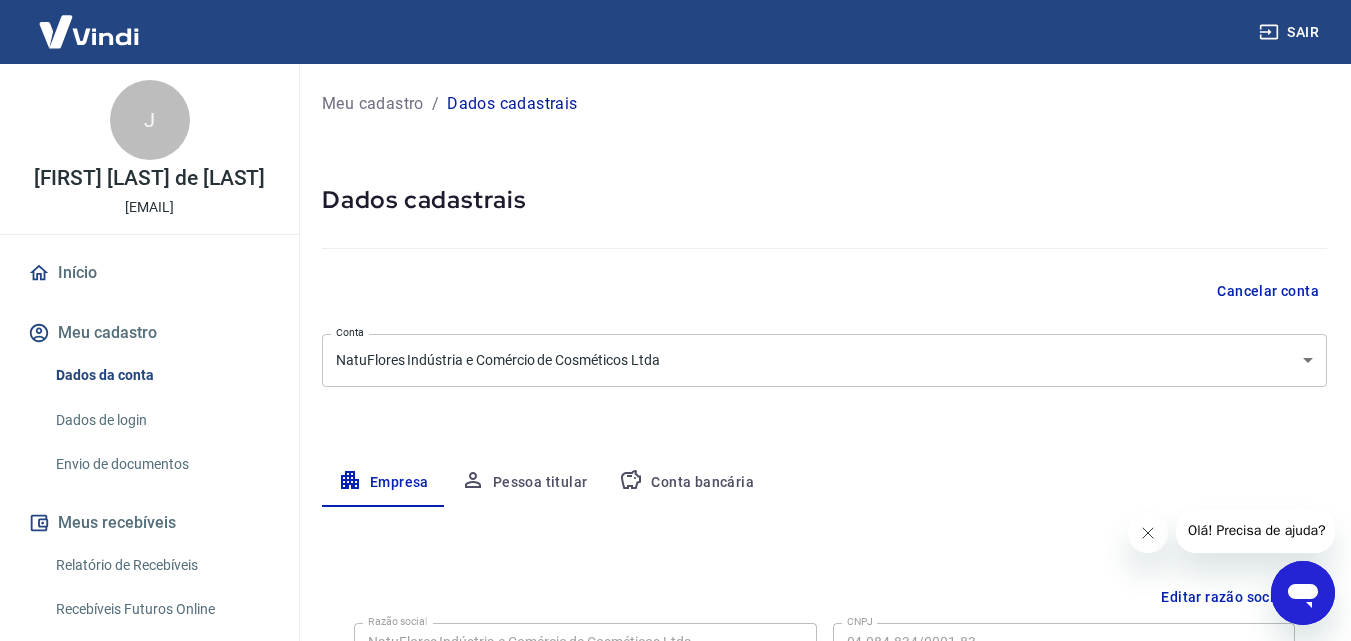 scroll, scrollTop: 0, scrollLeft: 0, axis: both 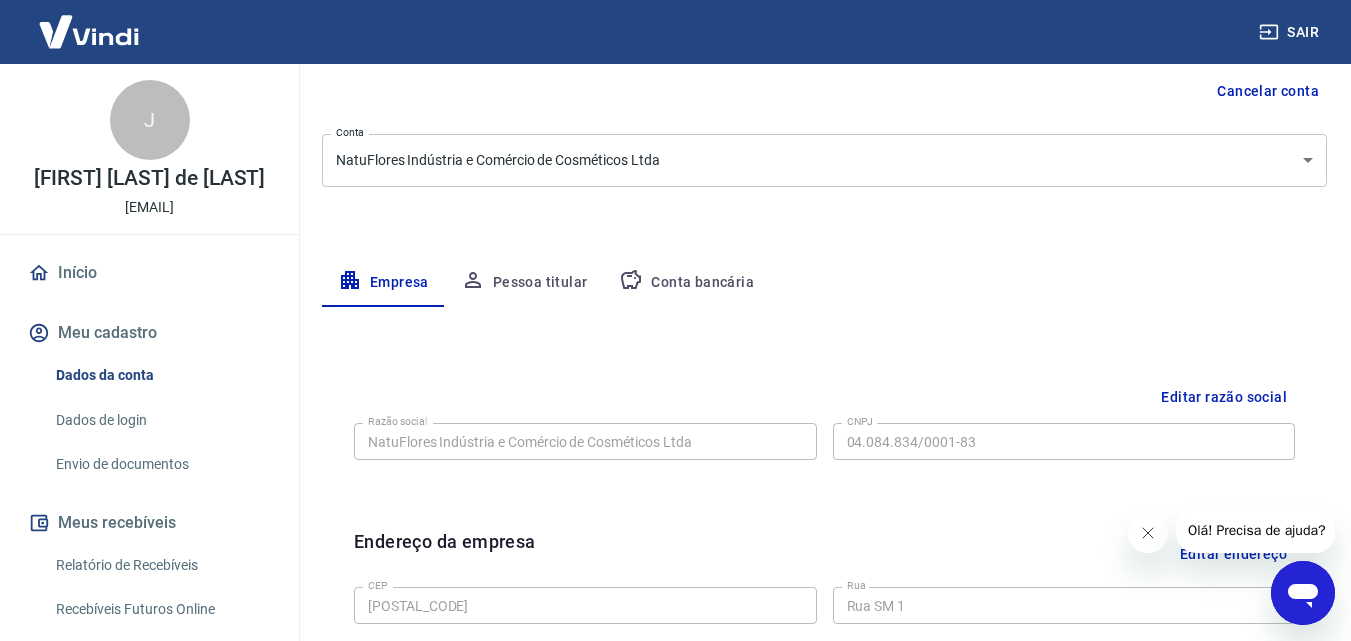 click on "Conta bancária" at bounding box center [686, 283] 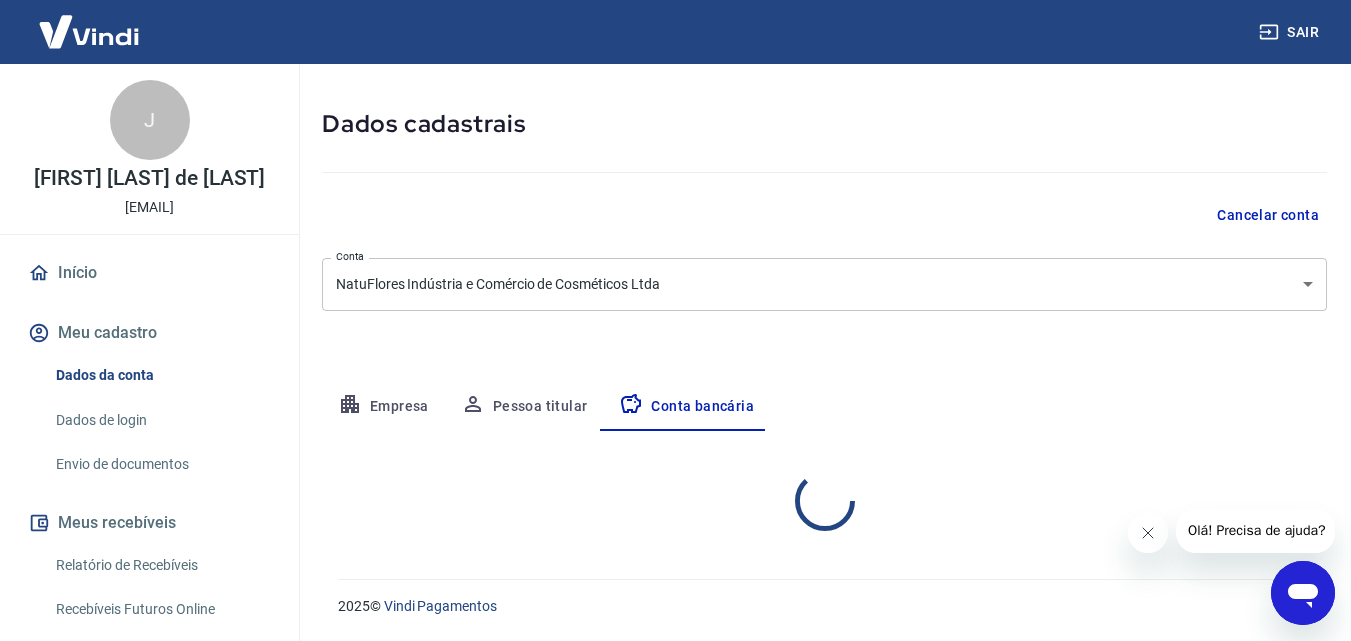 select on "1" 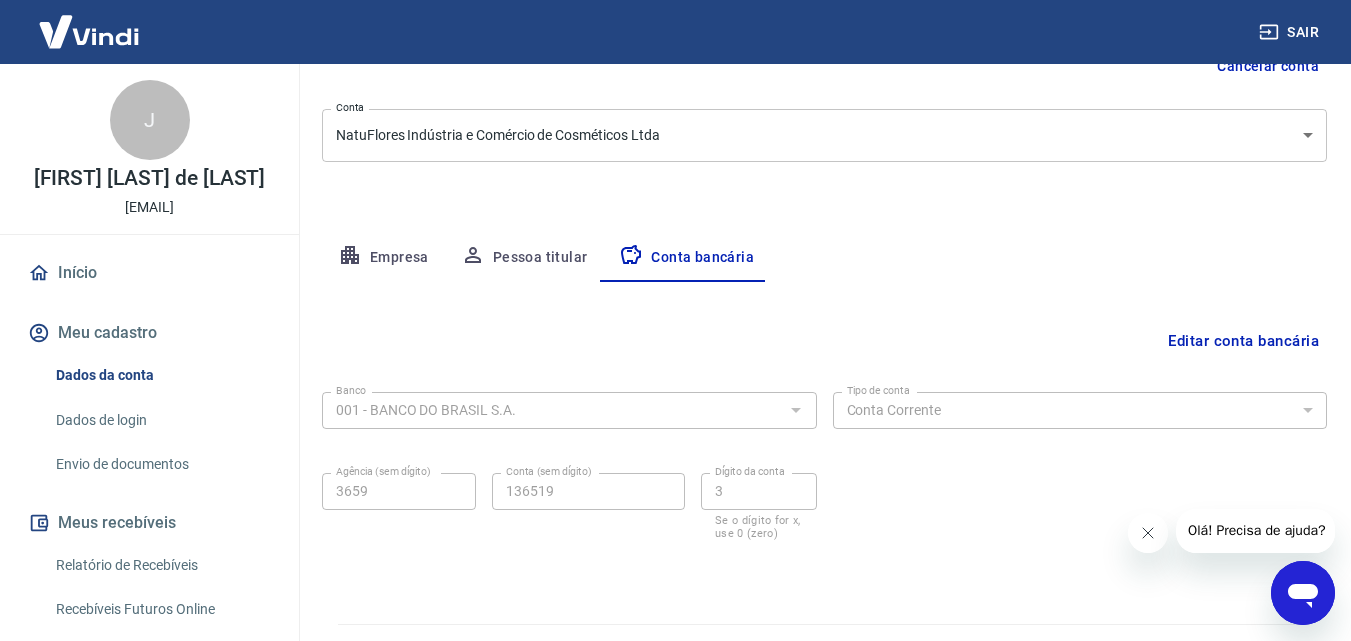 scroll, scrollTop: 270, scrollLeft: 0, axis: vertical 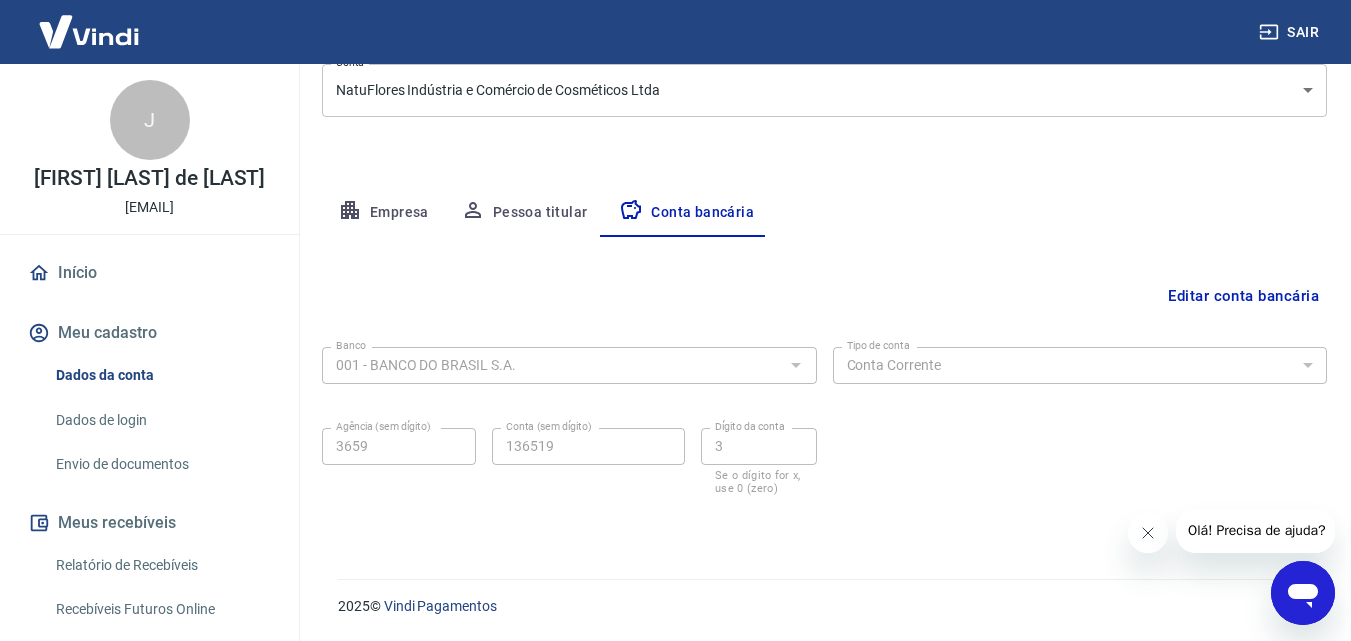 click on "Editar conta bancária" at bounding box center (1243, 296) 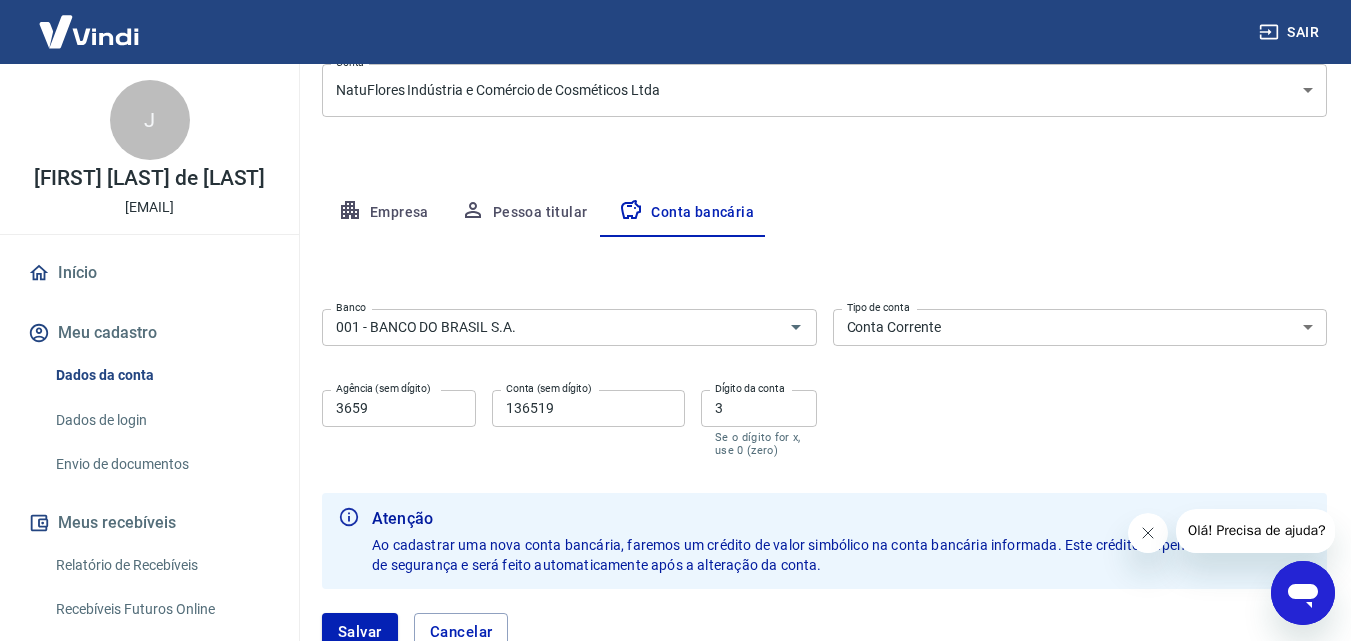 click on "Banco 001 - BANCO DO BRASIL S.A. Banco Tipo de conta Conta Corrente Conta Poupança Tipo de conta Agência (sem dígito) [AGENCY_NUMBER] Agência (sem dígito) Conta (sem dígito) [ACCOUNT_NUMBER] Conta (sem dígito) Dígito da conta [DIGIT] Dígito da conta Se o dígito for x, use 0 (zero)" at bounding box center [824, 381] 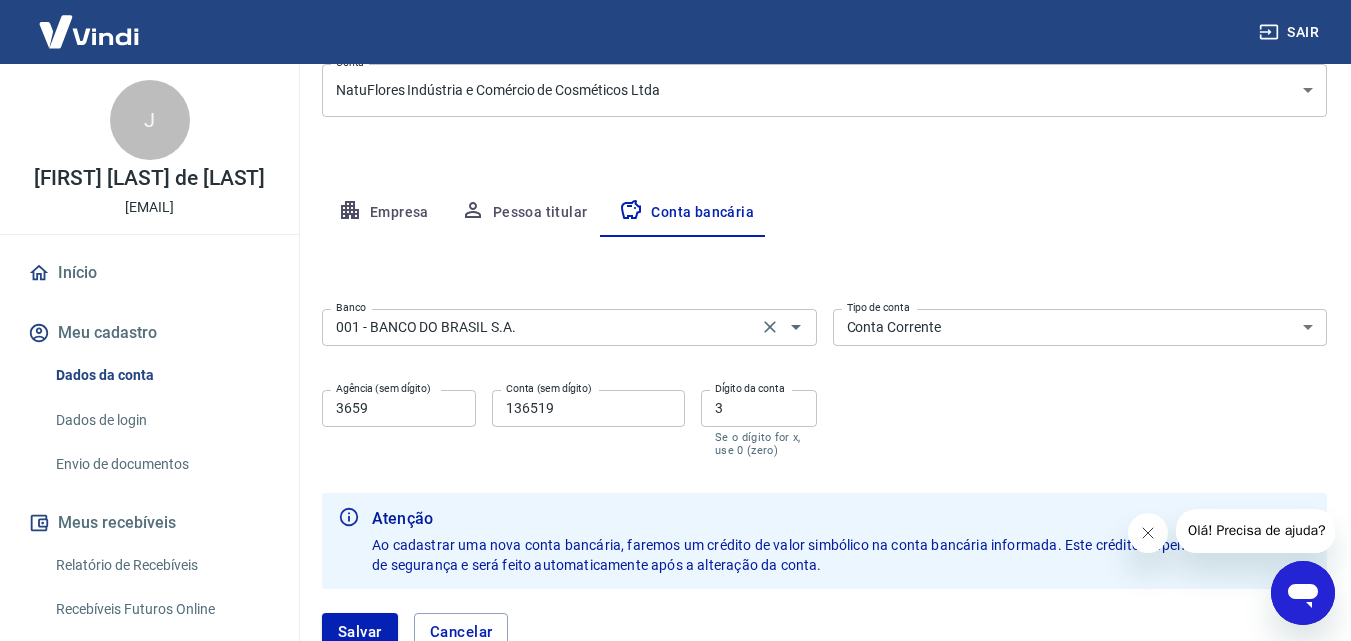 click on "001 - BANCO DO BRASIL S.A. Banco" at bounding box center [569, 327] 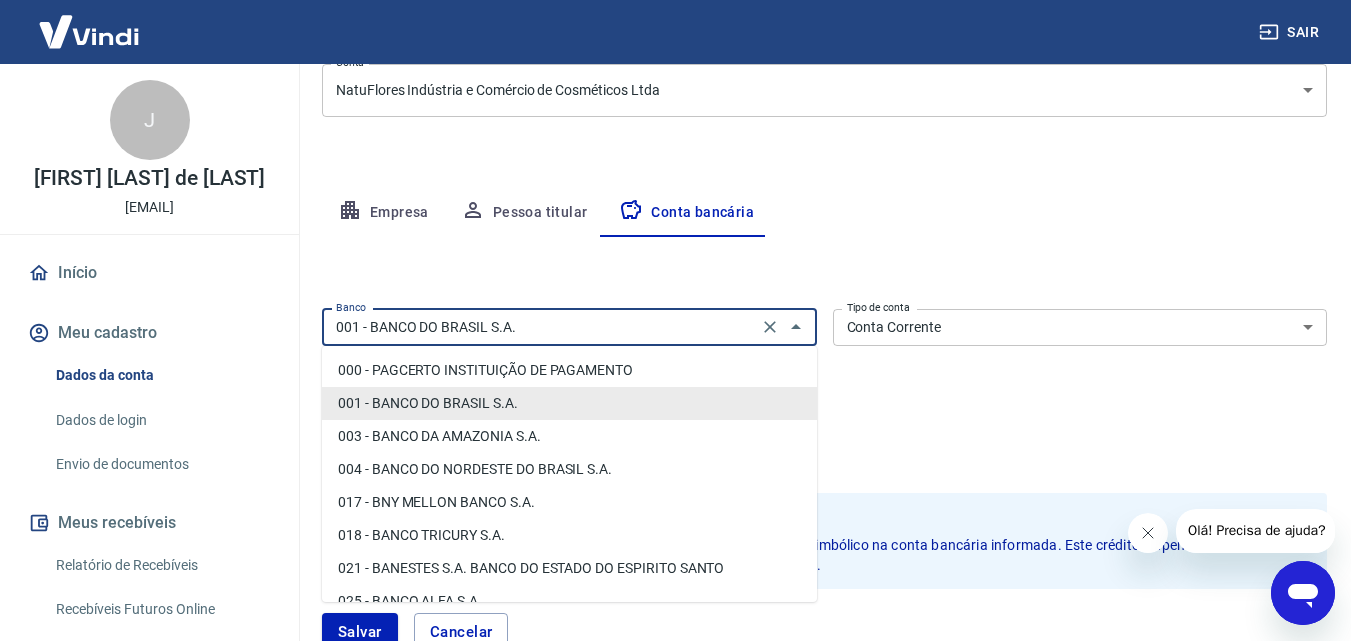 click on "001 - BANCO DO BRASIL S.A." at bounding box center [540, 327] 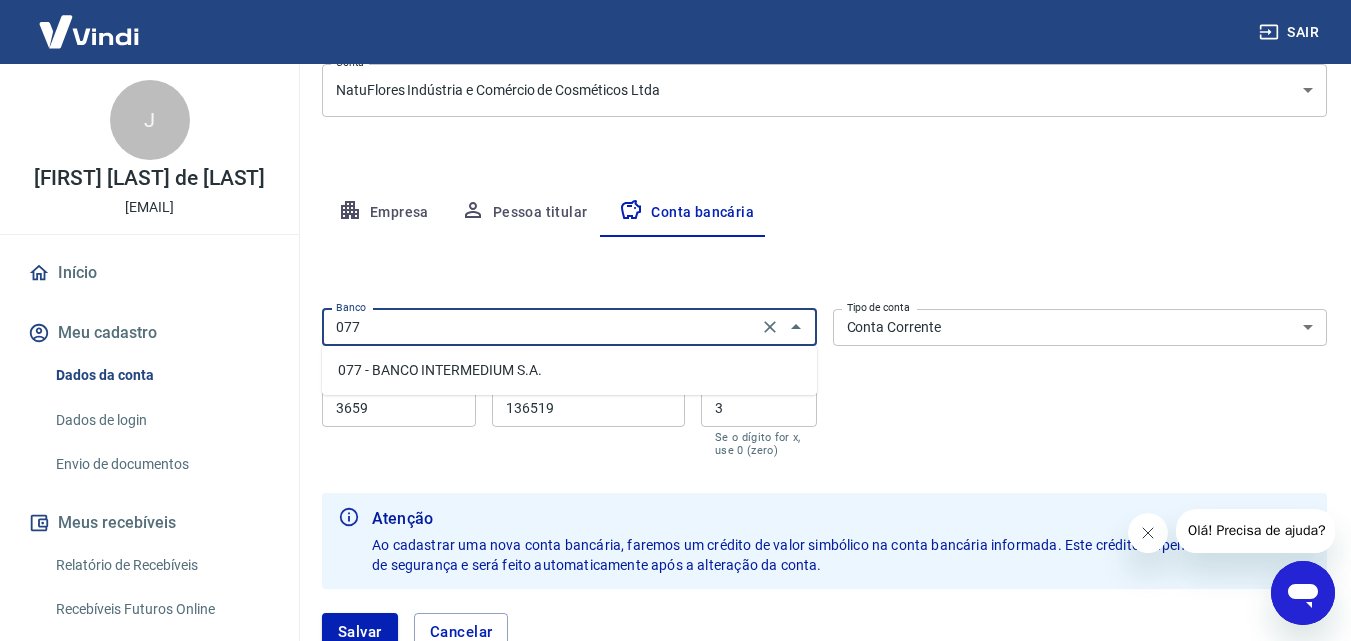 click on "077 - BANCO INTERMEDIUM S.A." at bounding box center [569, 370] 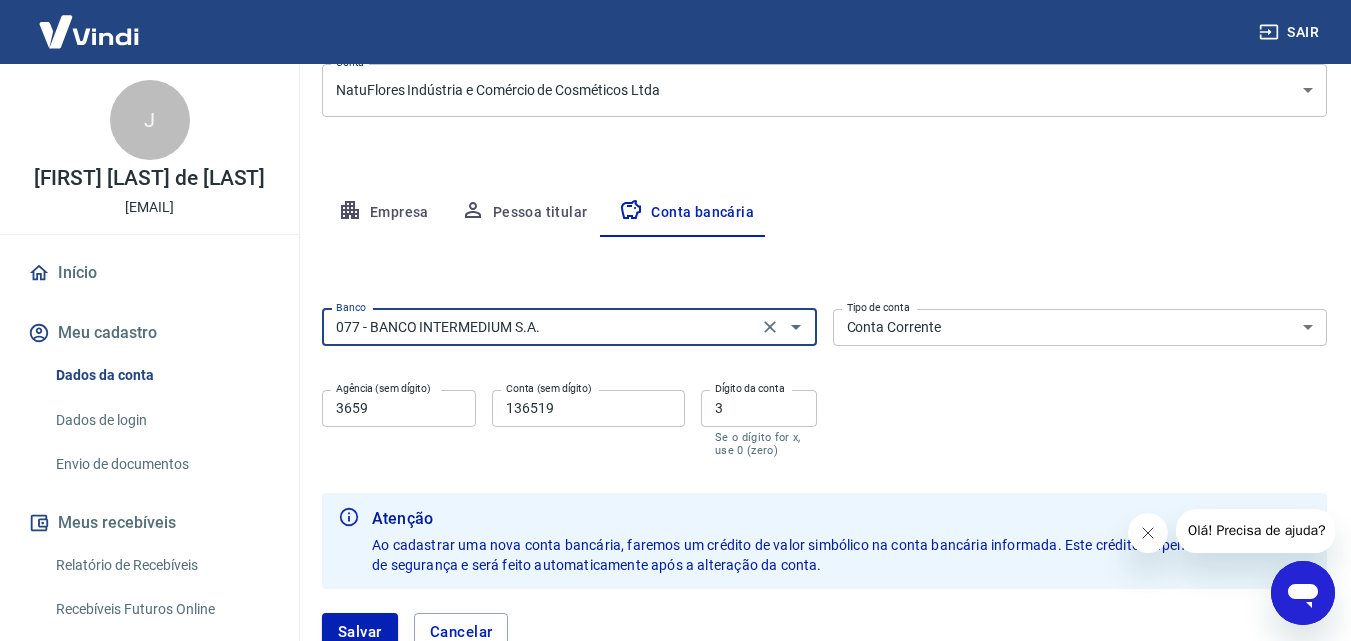 type on "077 - BANCO INTERMEDIUM S.A." 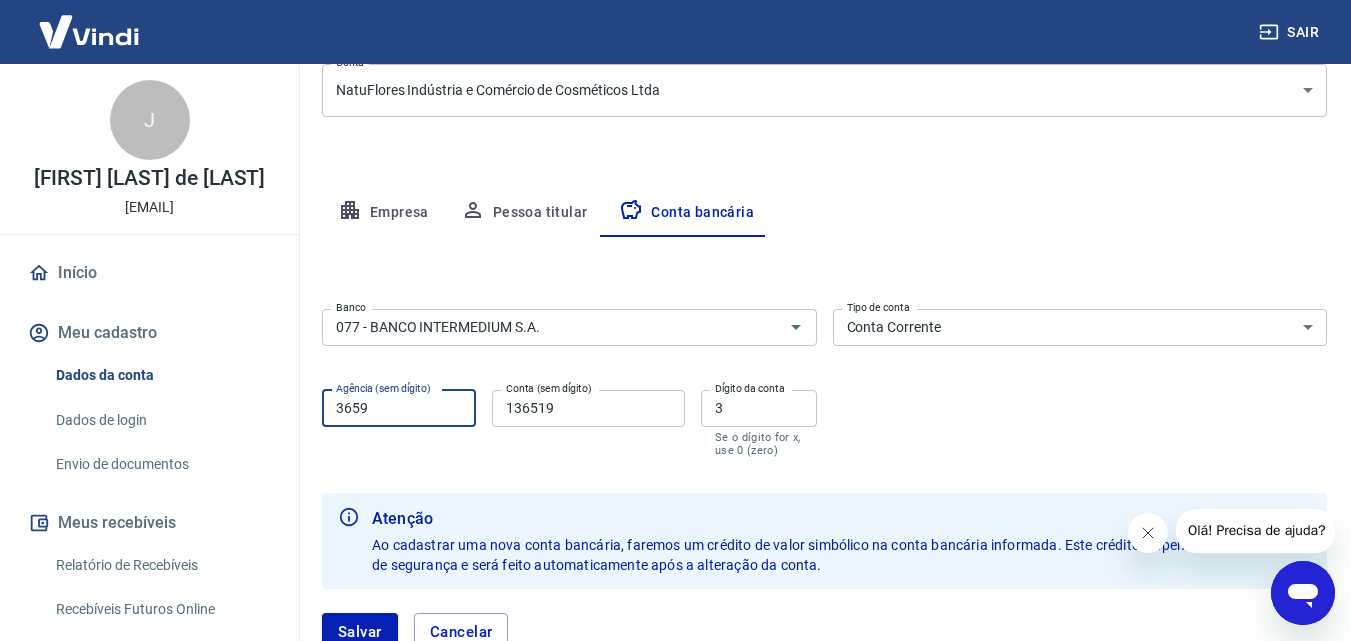 click on "3659" at bounding box center (399, 408) 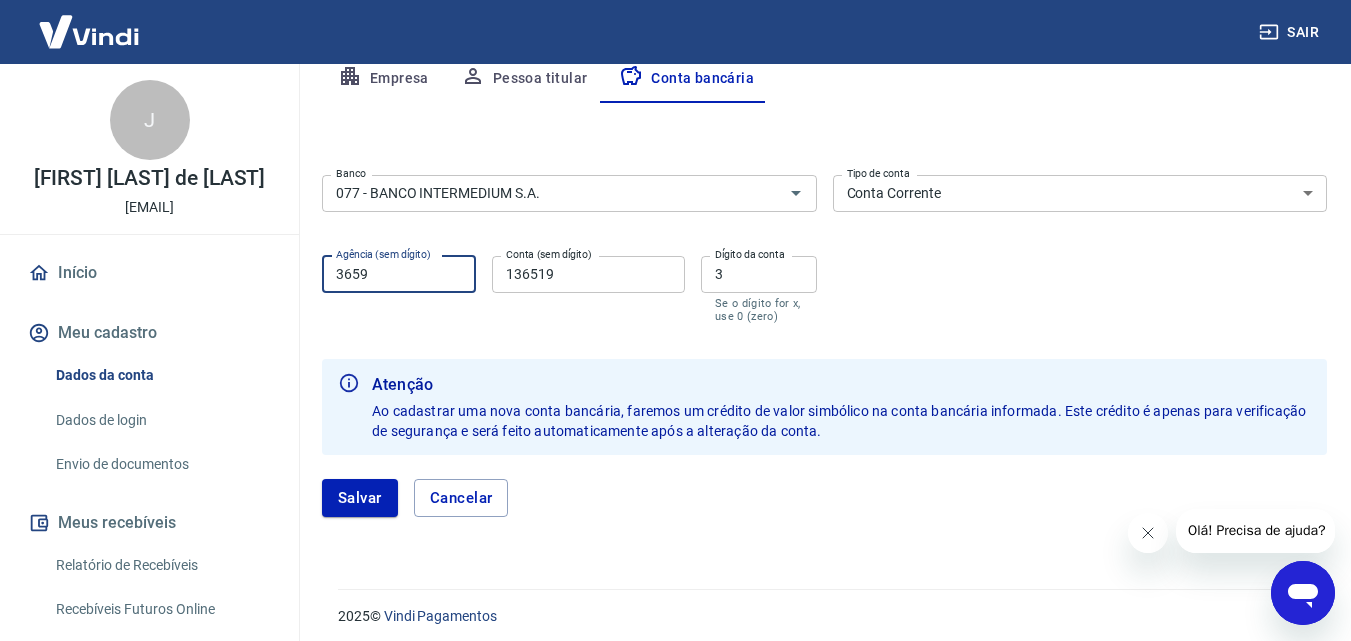 scroll, scrollTop: 414, scrollLeft: 0, axis: vertical 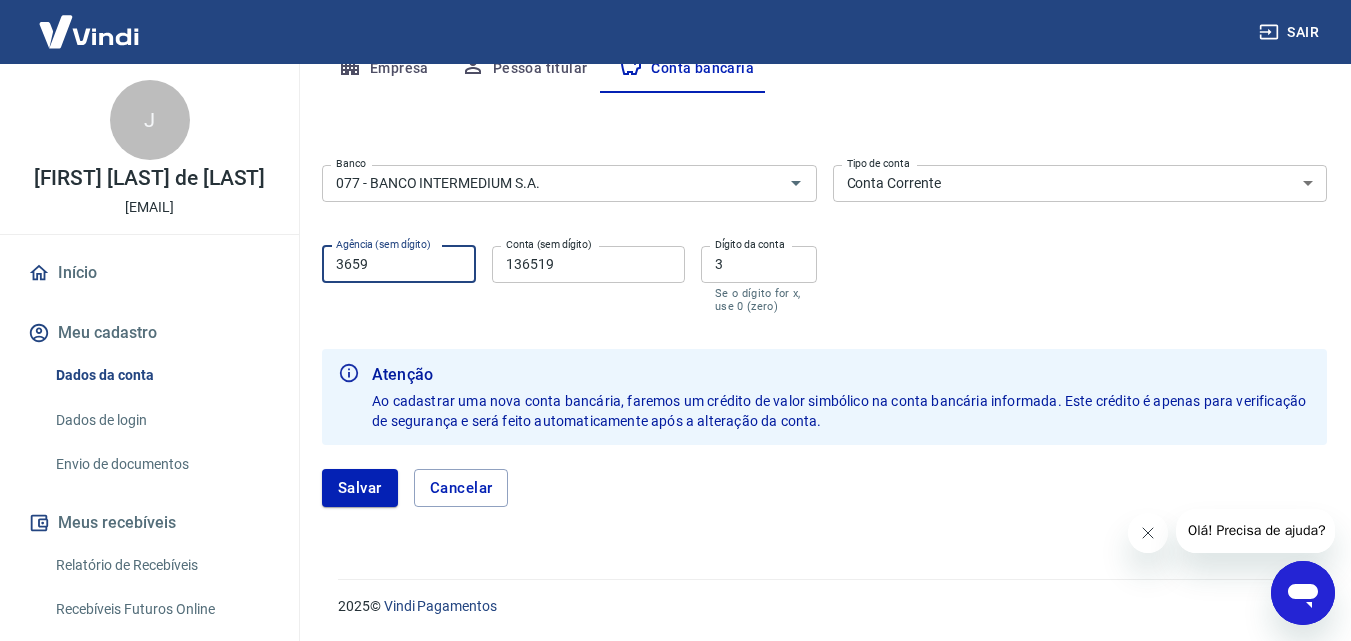 drag, startPoint x: 380, startPoint y: 269, endPoint x: 309, endPoint y: 269, distance: 71 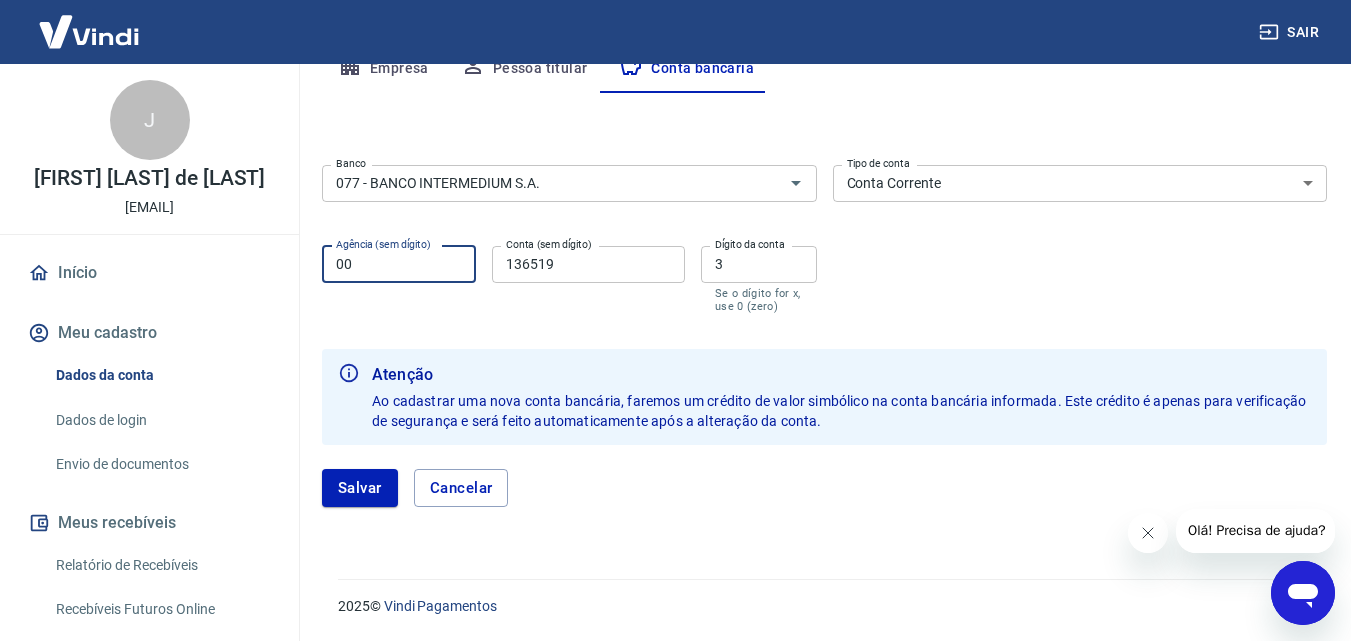 type on "0001" 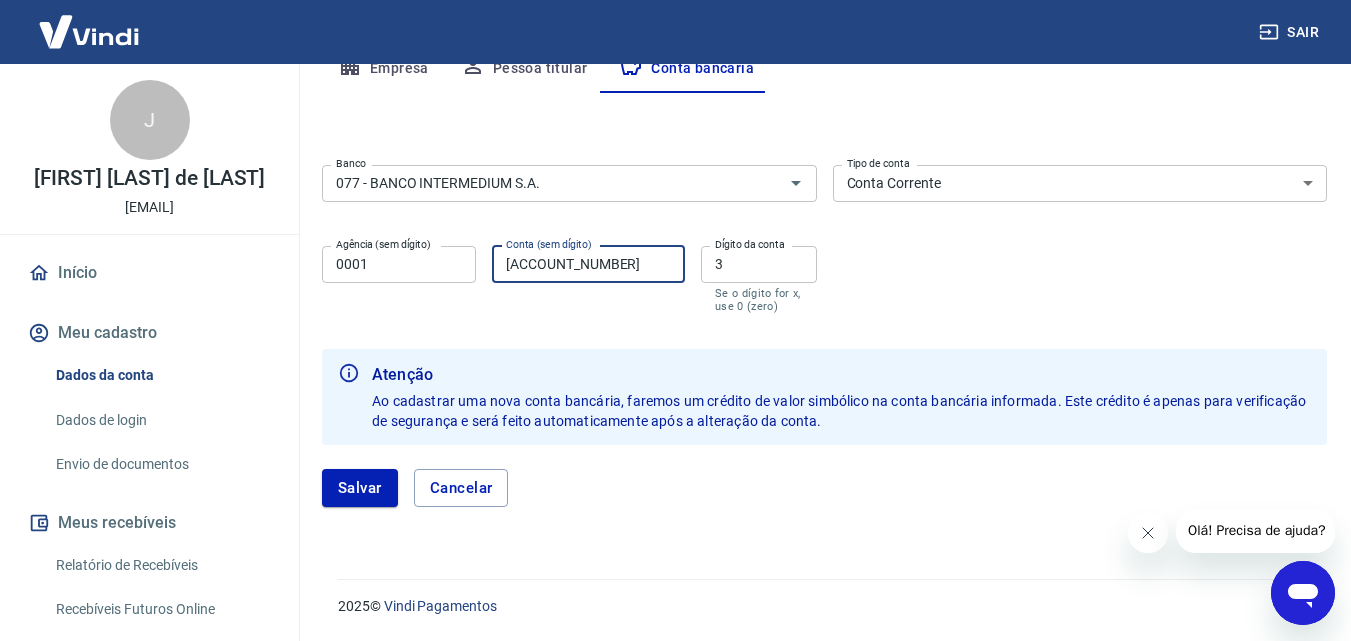type on "[ACCOUNT_NUMBER]" 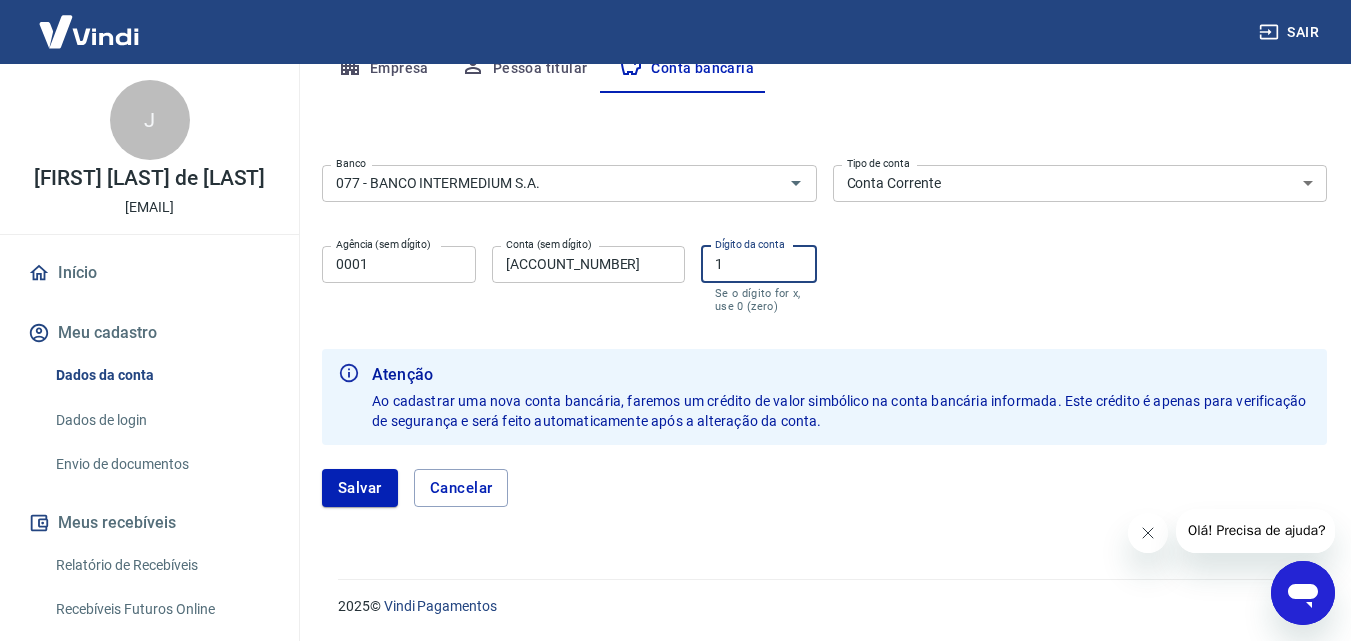 type on "1" 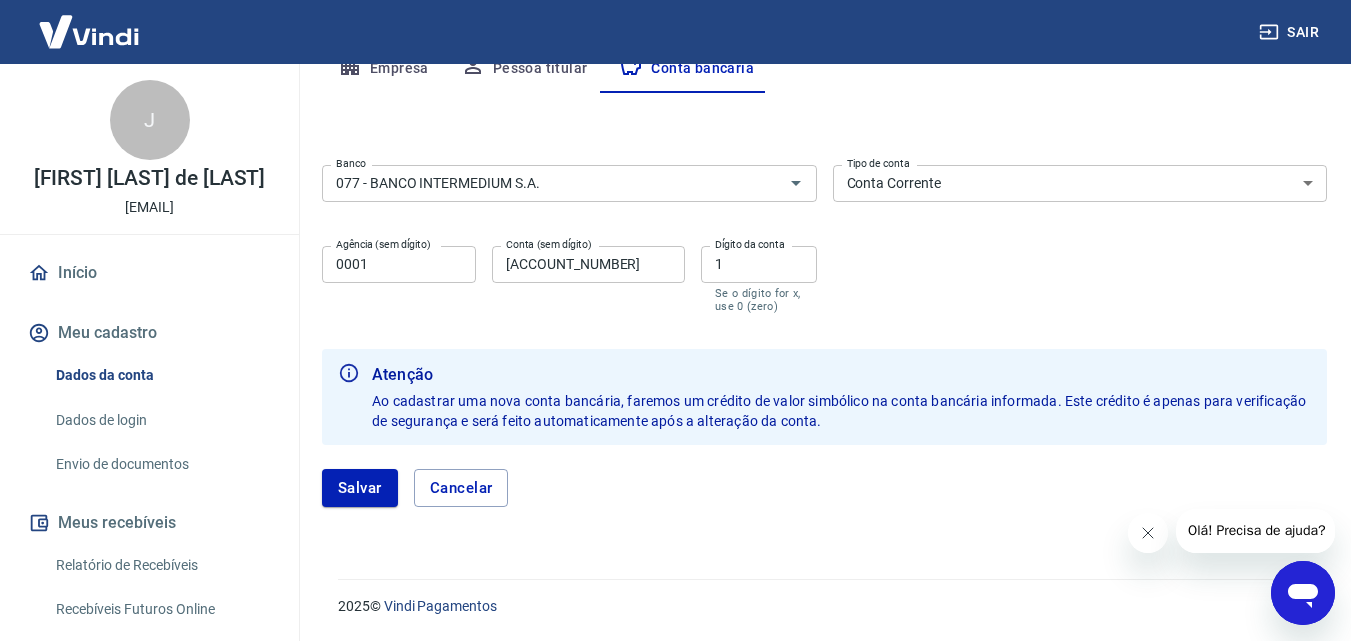 click on "Agência (sem dígito) [AGENCY_NUMBER] Agência (sem dígito) Conta (sem dígito) [ACCOUNT_NUMBER] Conta (sem dígito) Dígito da conta [DIGIT] Dígito da conta Se o dígito for x, use 0 (zero)" at bounding box center [569, 277] 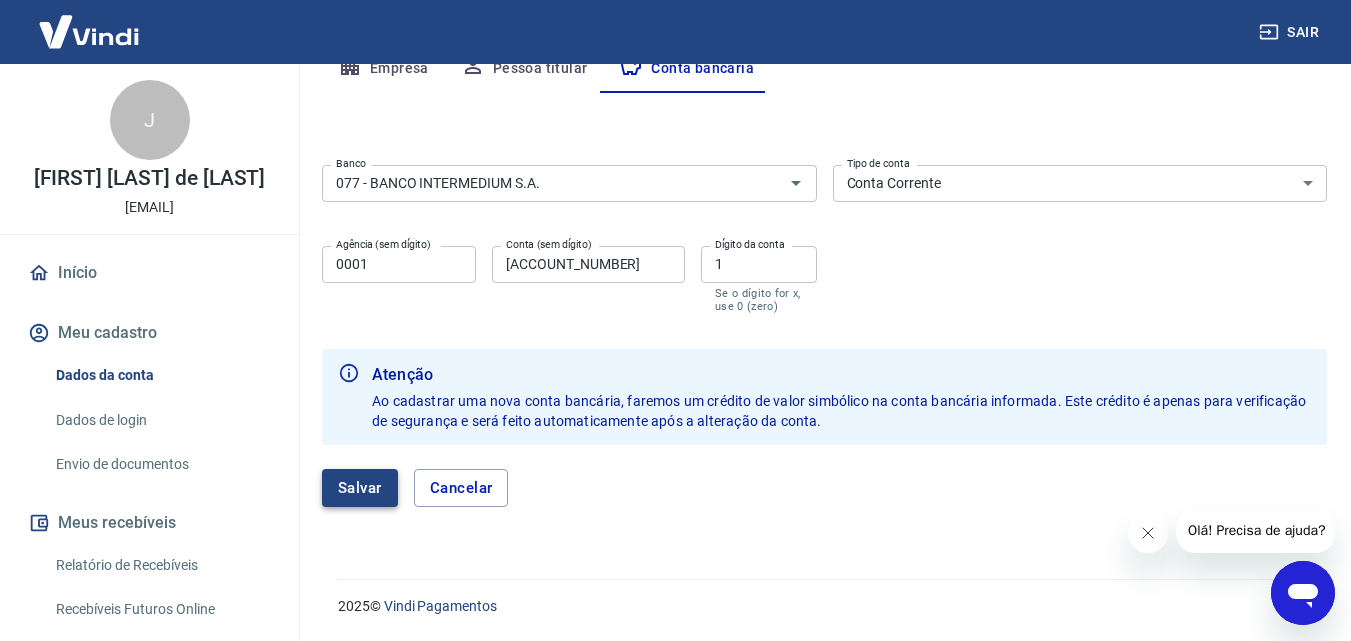 click on "Salvar" at bounding box center (360, 488) 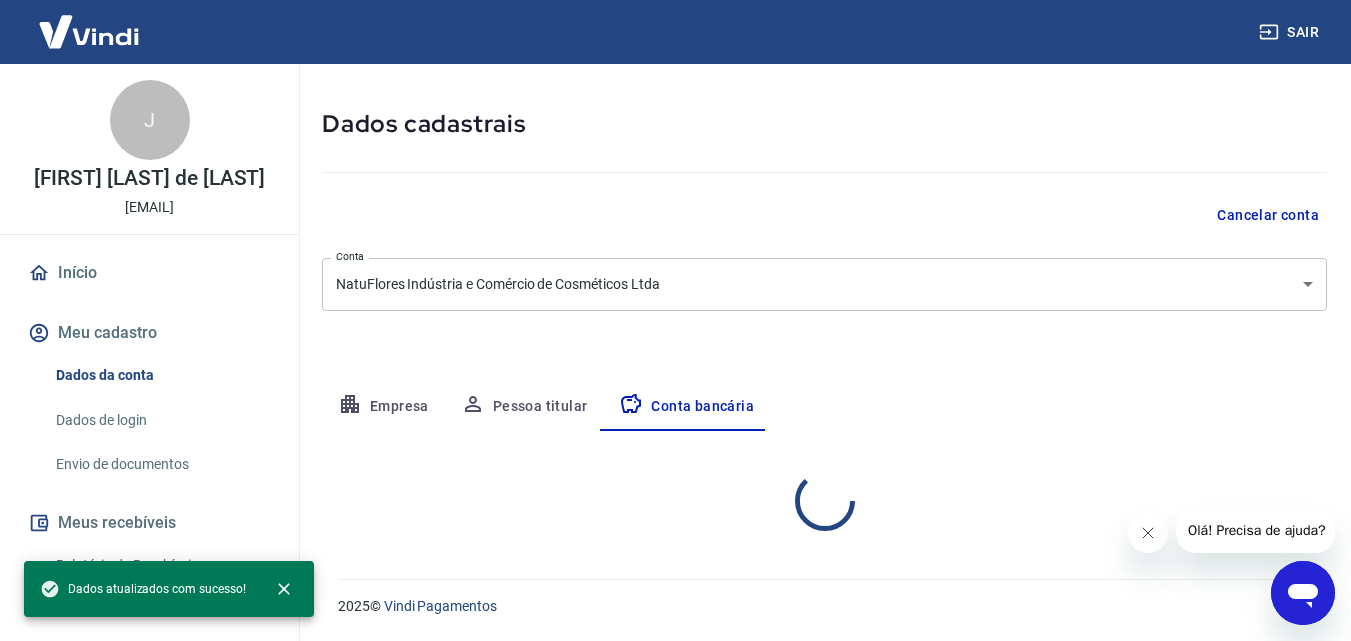 select on "1" 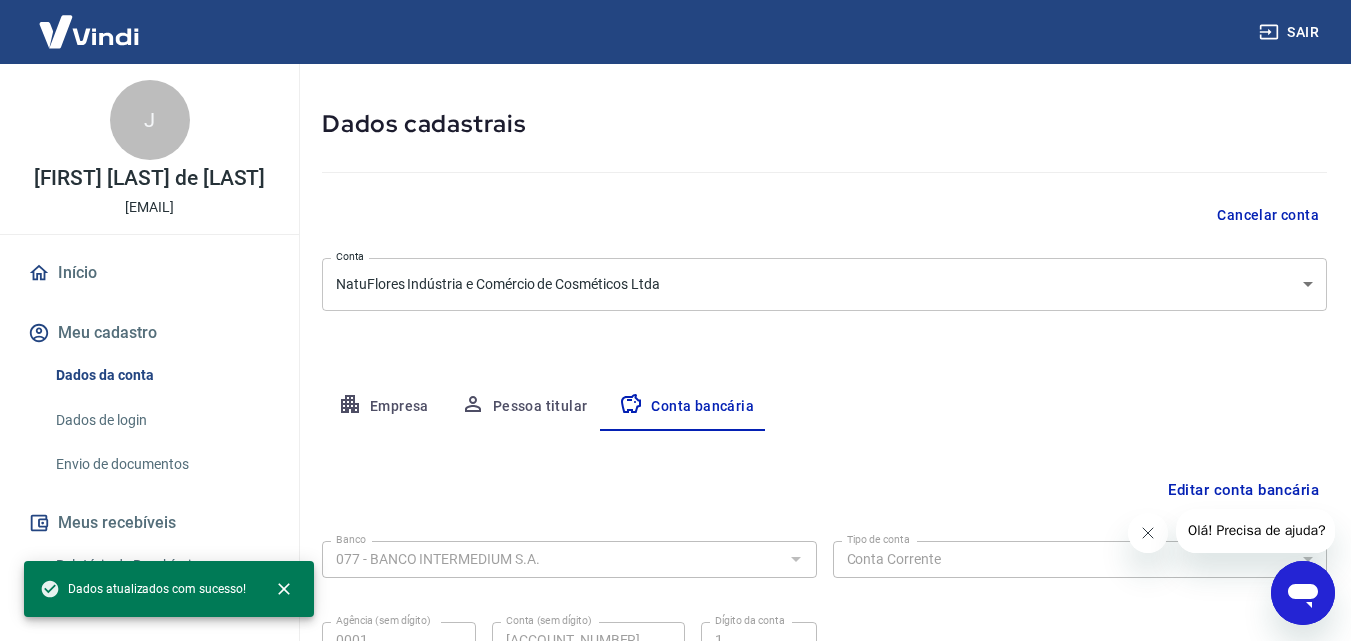scroll, scrollTop: 270, scrollLeft: 0, axis: vertical 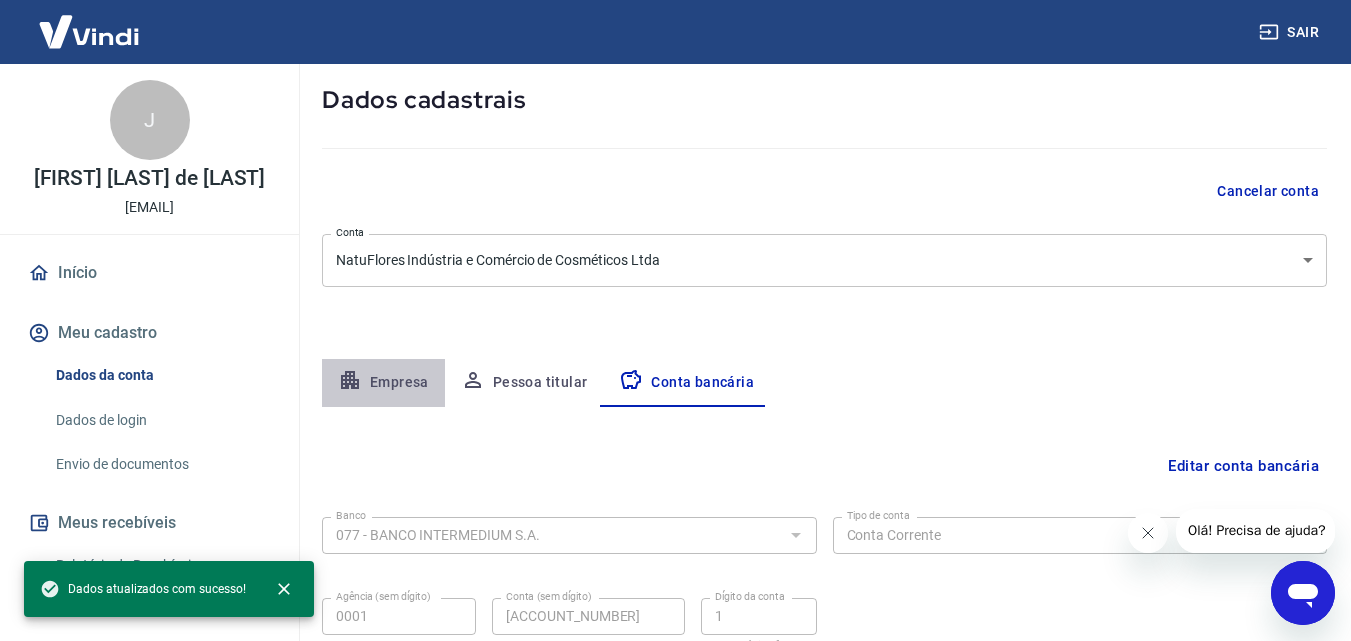 click 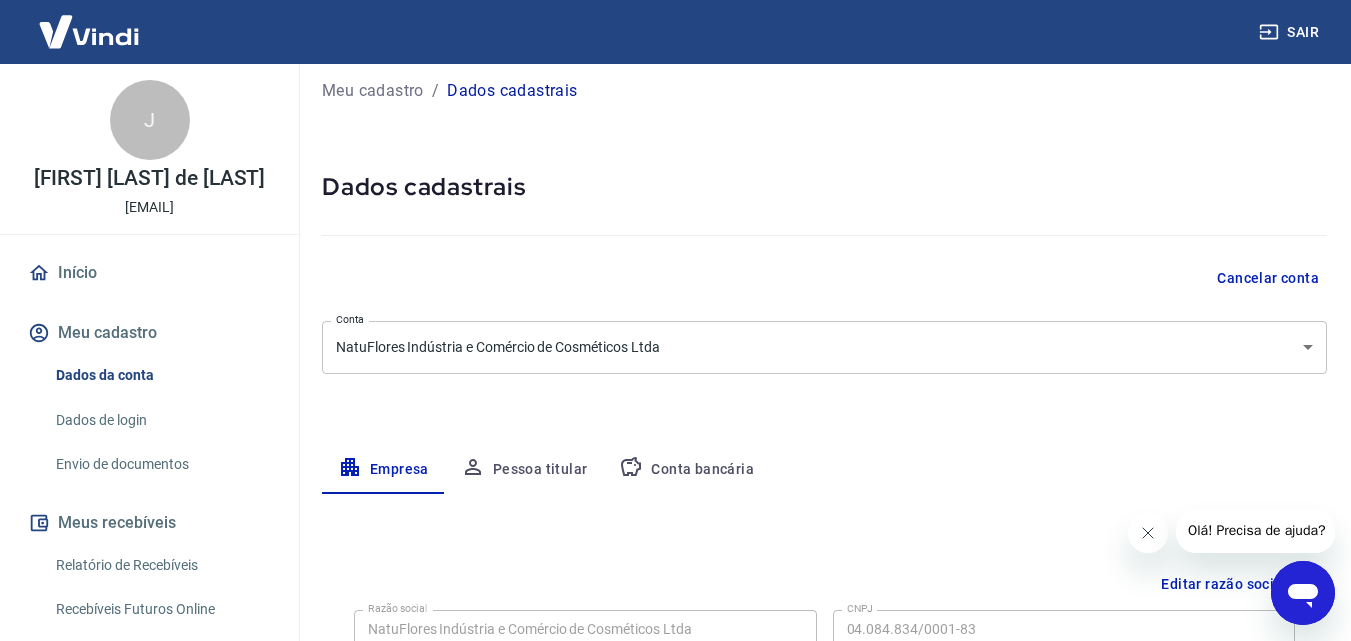 scroll, scrollTop: 0, scrollLeft: 0, axis: both 